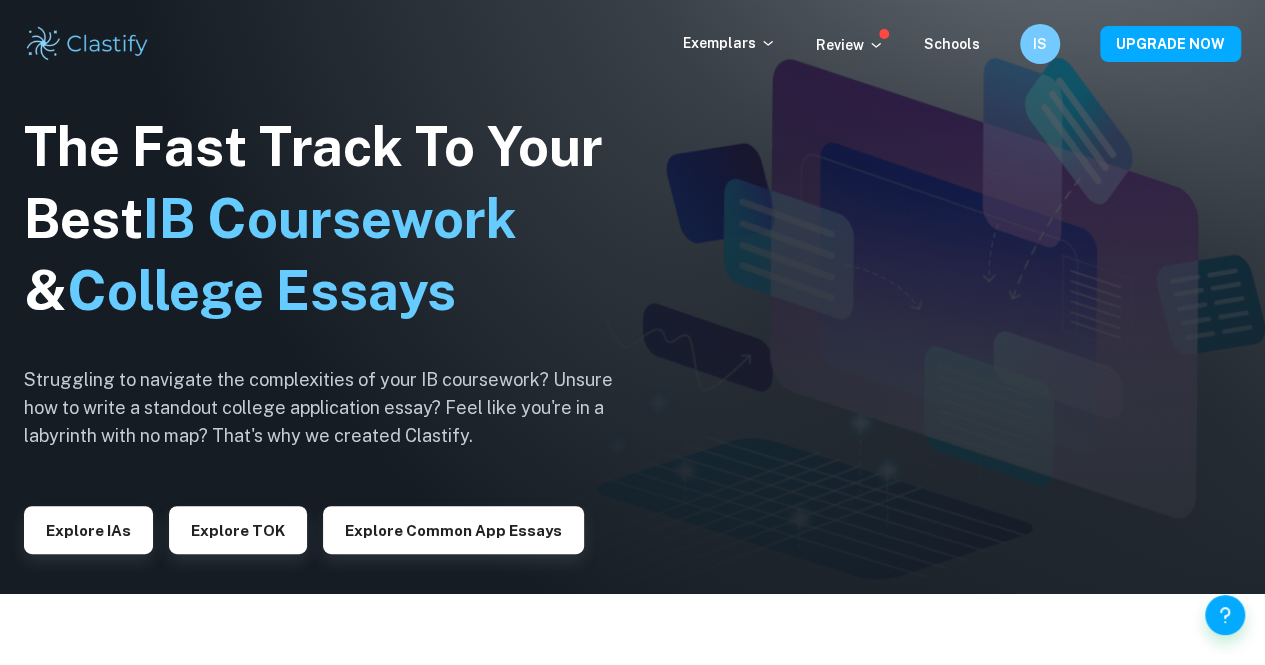 scroll, scrollTop: 74, scrollLeft: 0, axis: vertical 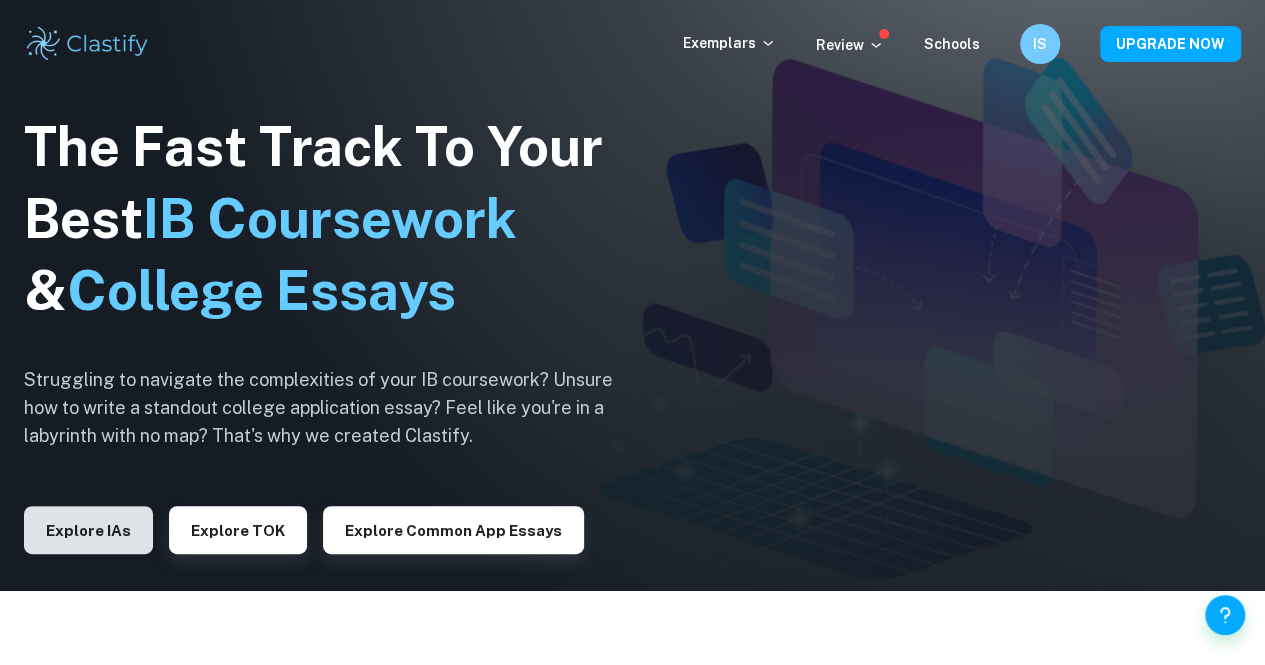click on "Explore IAs" at bounding box center (88, 530) 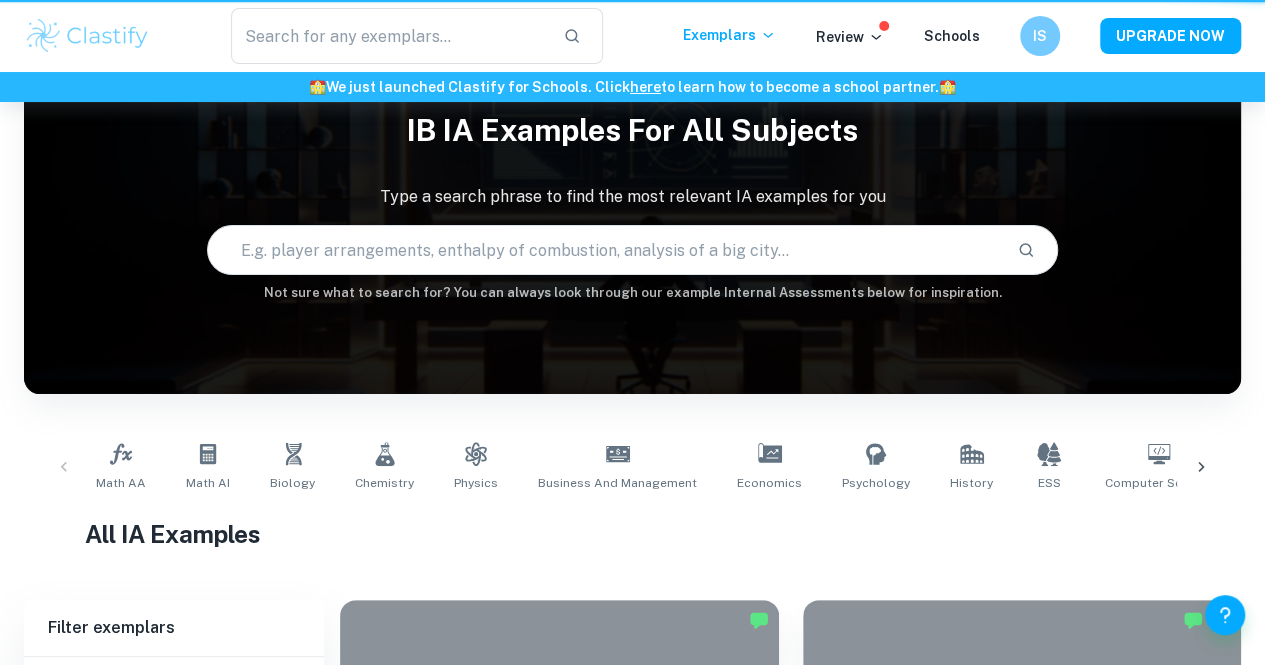 scroll, scrollTop: 0, scrollLeft: 0, axis: both 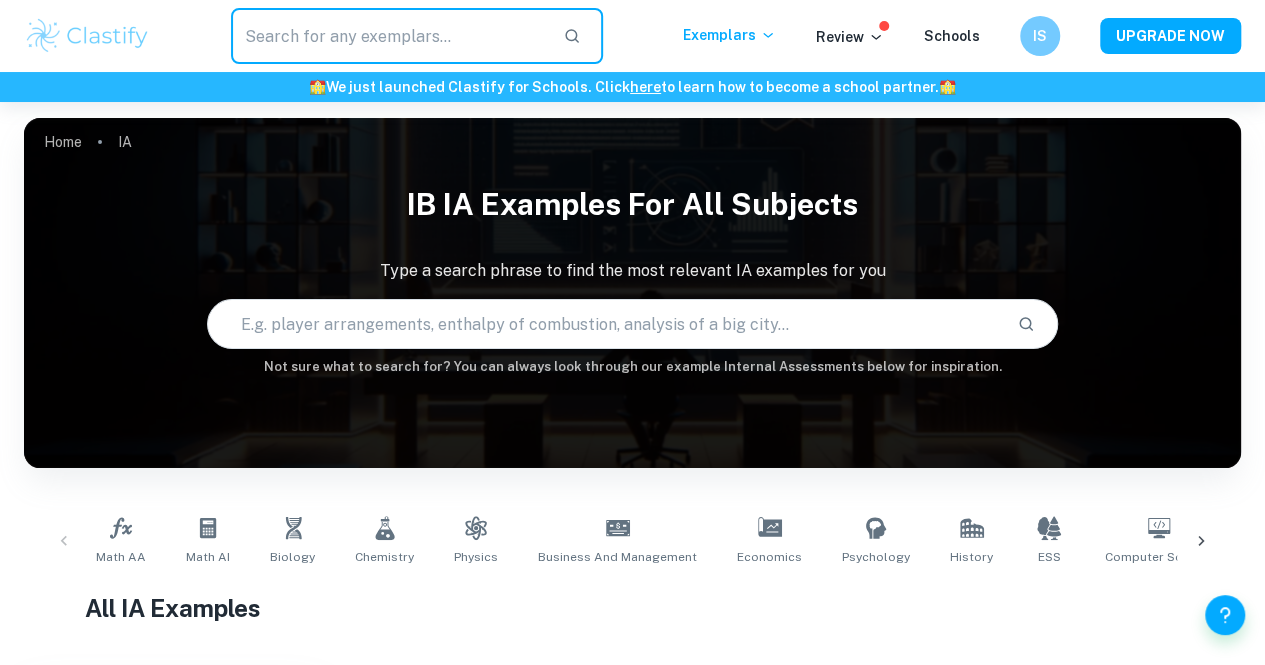 click at bounding box center (389, 36) 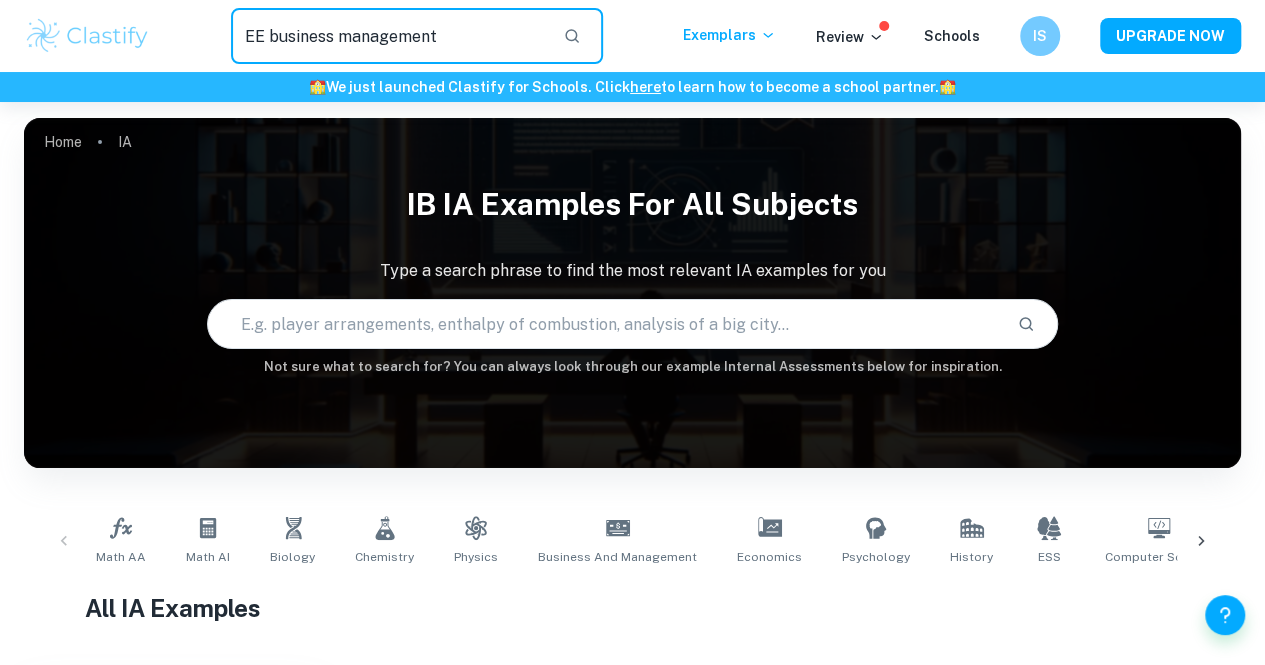 type on "EE business management" 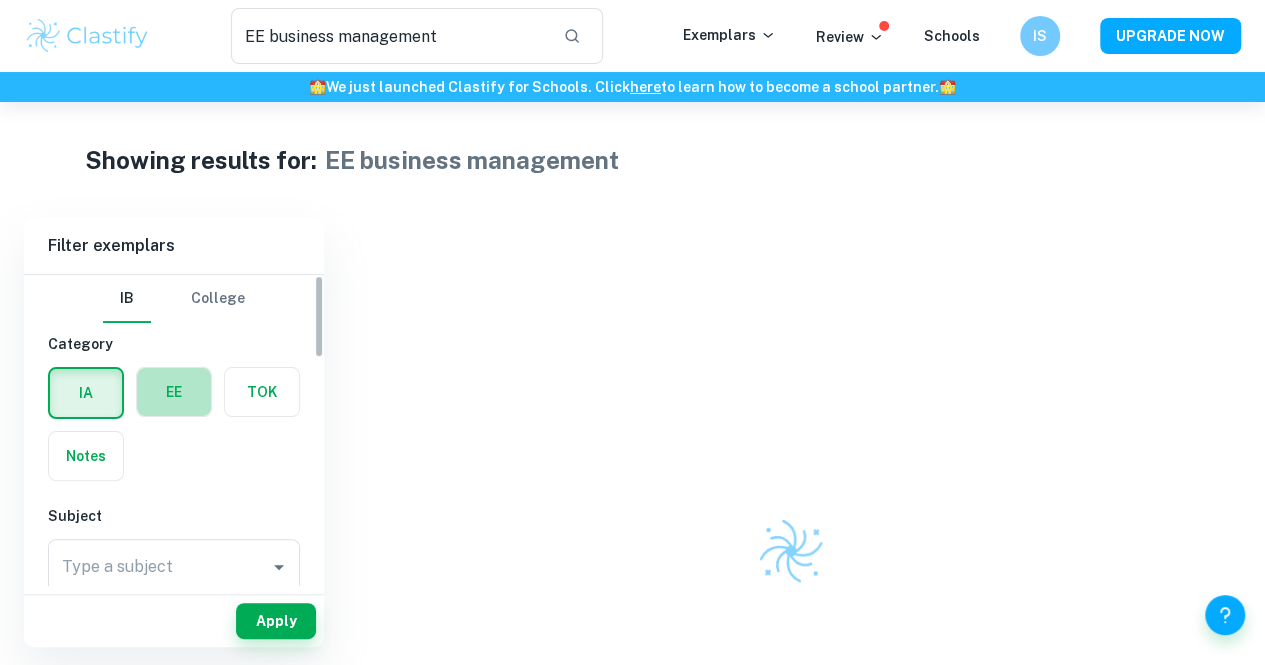 click at bounding box center [174, 392] 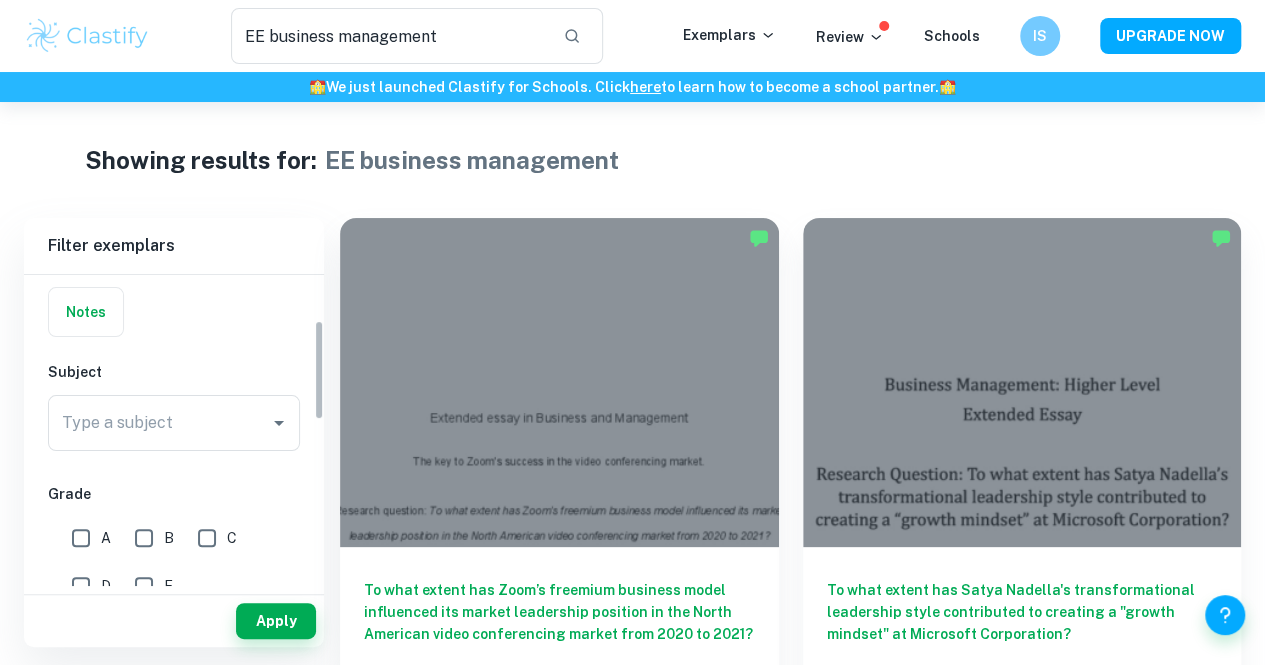 scroll, scrollTop: 147, scrollLeft: 0, axis: vertical 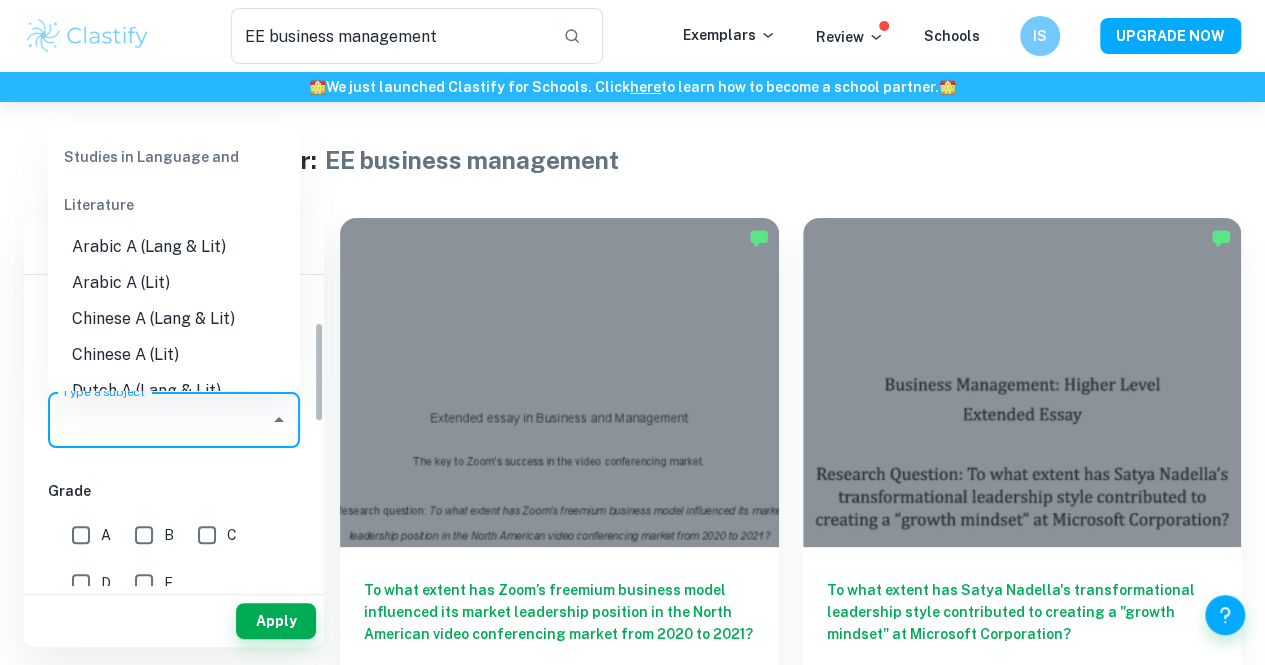 click on "Type a subject" at bounding box center [159, 420] 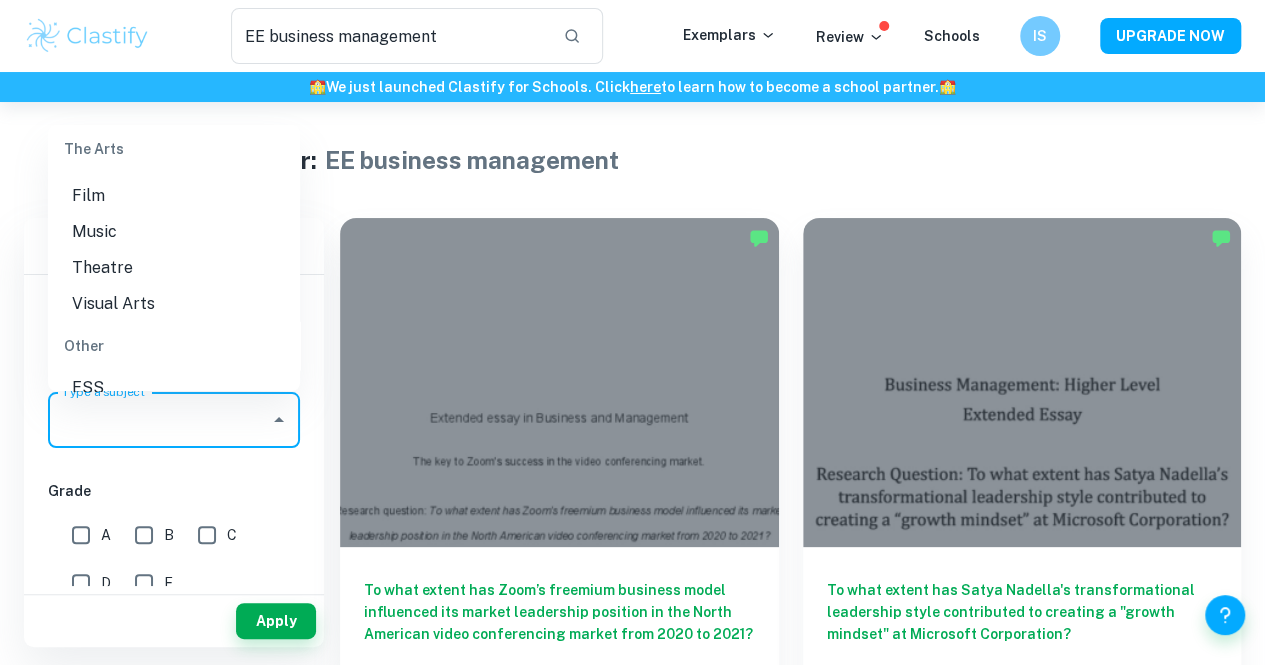scroll, scrollTop: 2774, scrollLeft: 0, axis: vertical 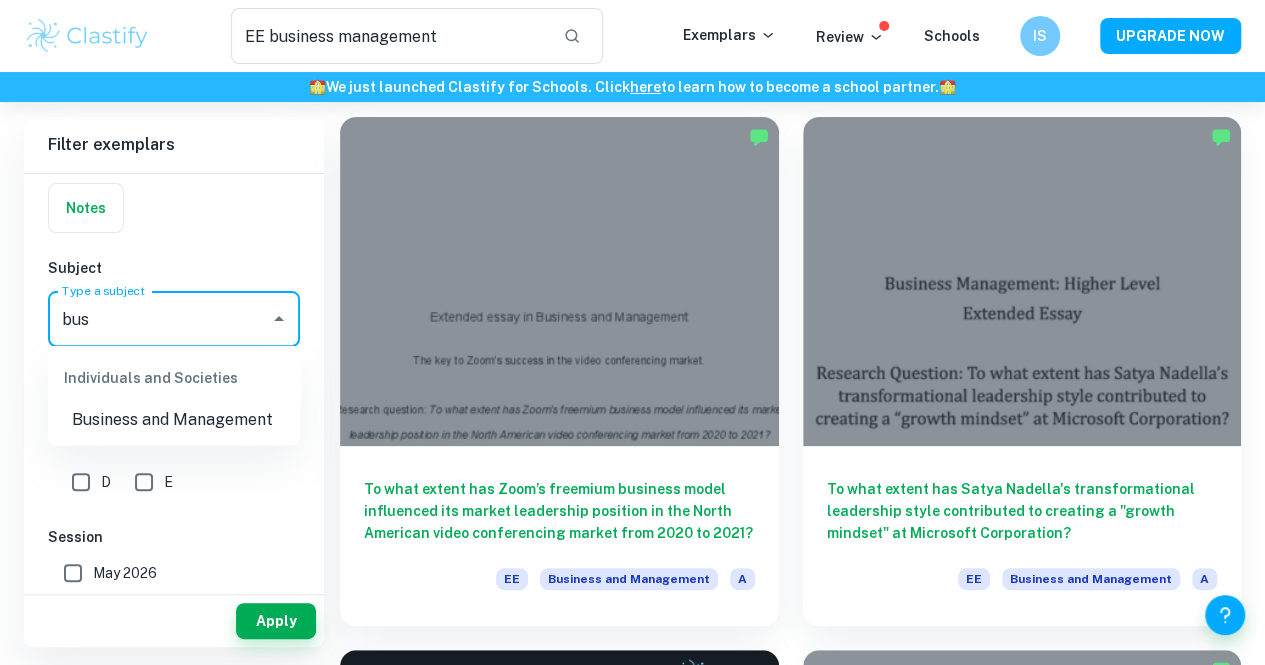 click on "Business and Management" at bounding box center (174, 420) 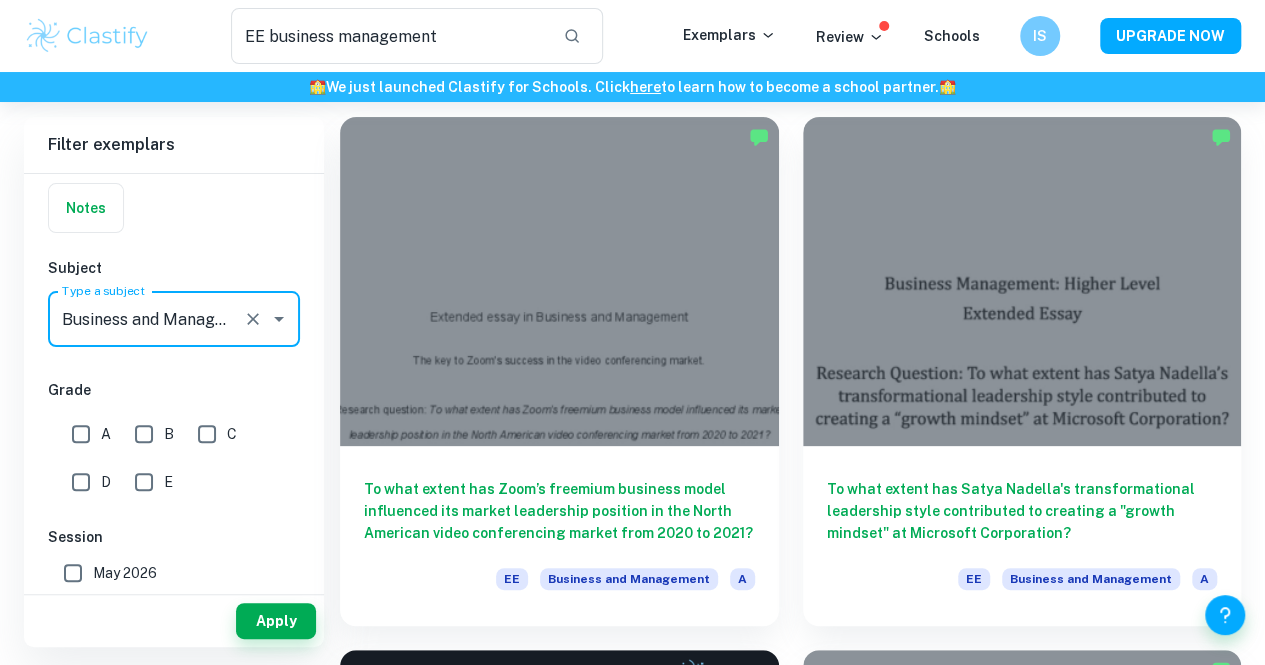type on "Business and Management" 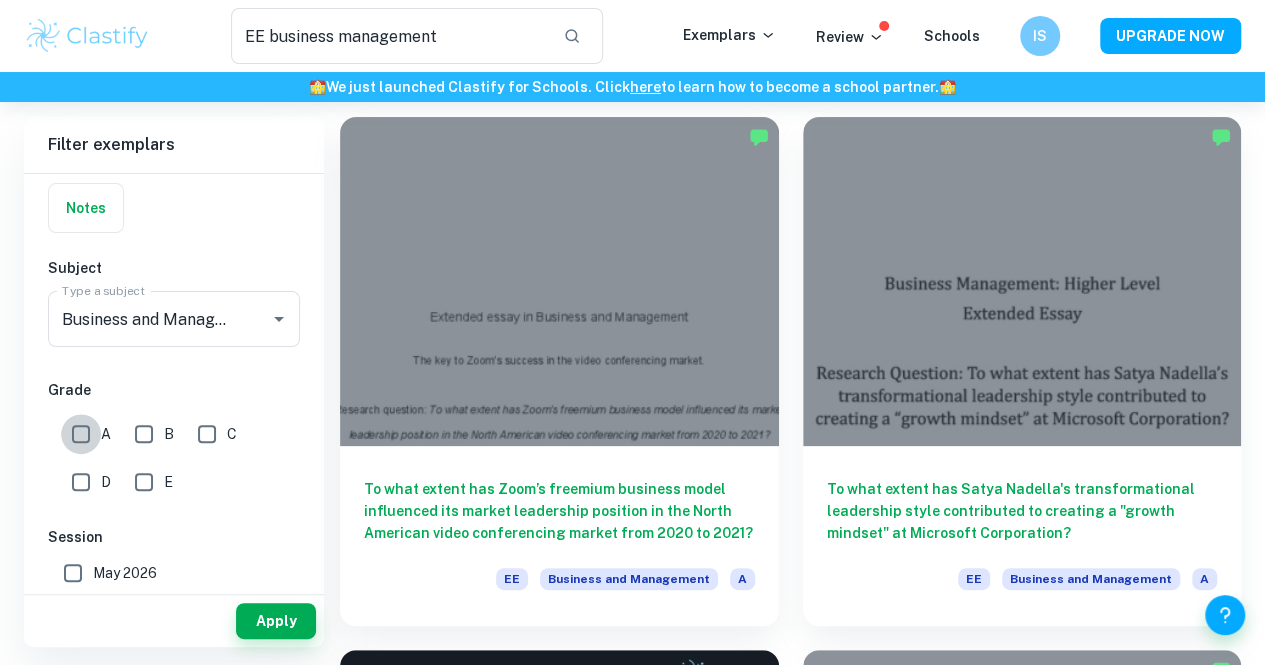 click on "A" at bounding box center (81, 434) 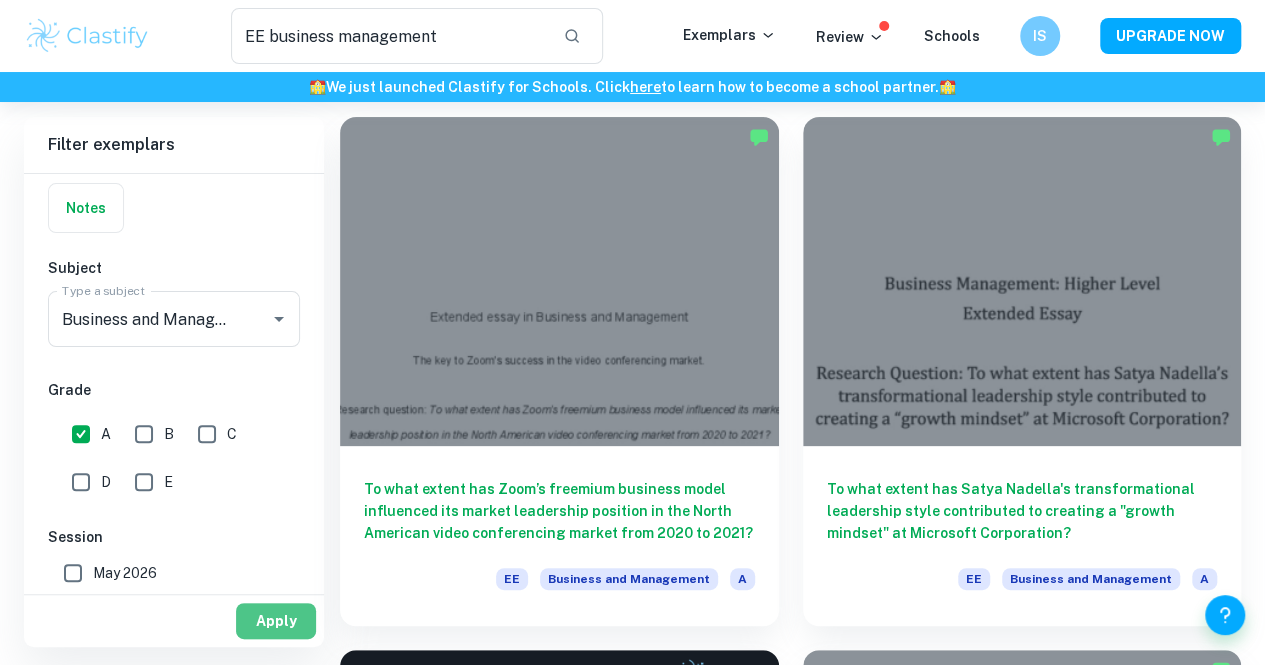 click on "Apply" at bounding box center [276, 621] 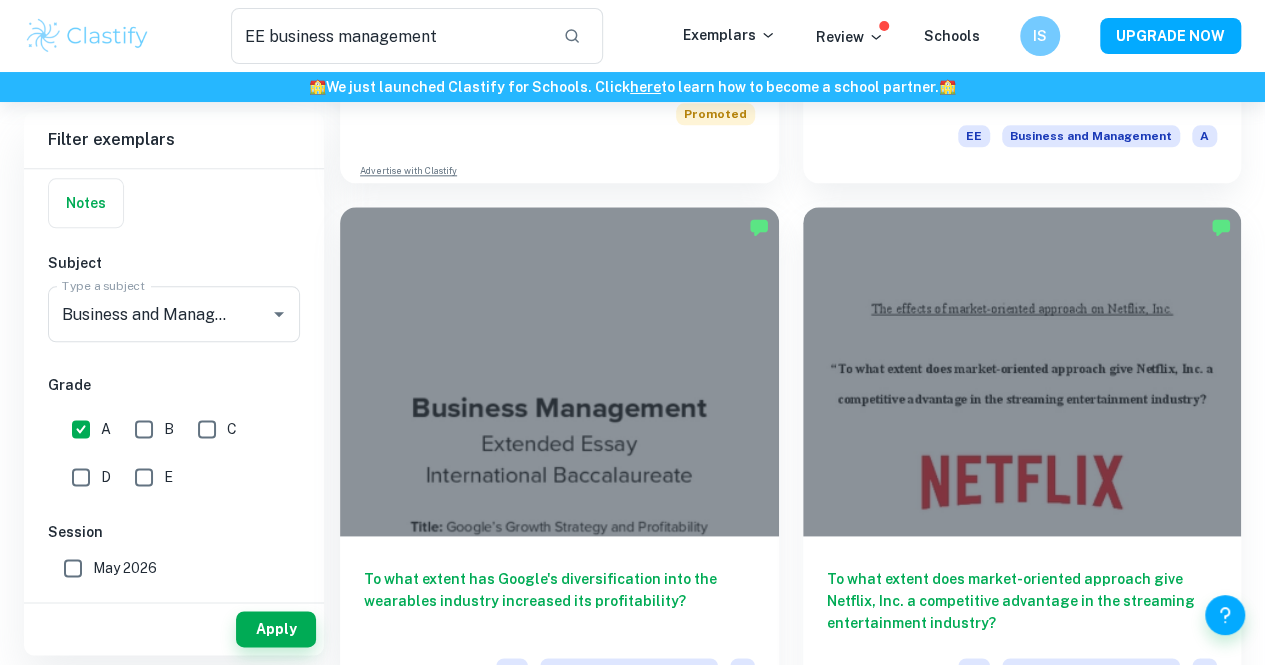 scroll, scrollTop: 1076, scrollLeft: 0, axis: vertical 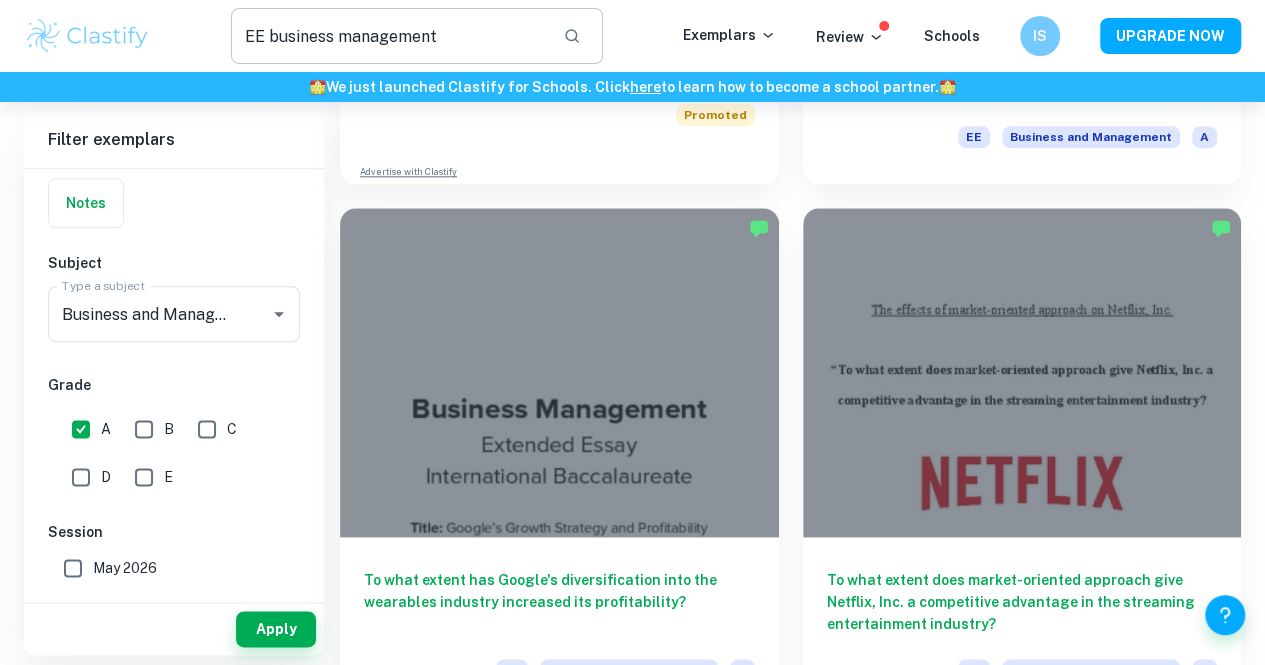 click on "EE business management" at bounding box center [389, 36] 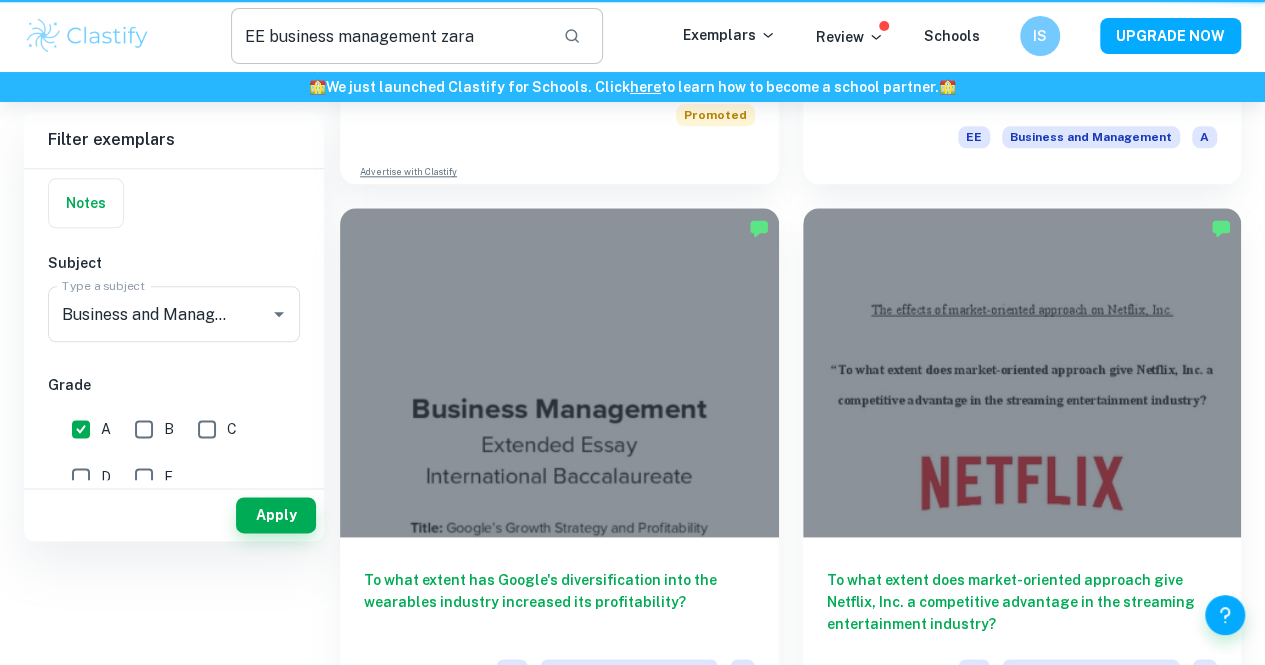 scroll, scrollTop: 0, scrollLeft: 0, axis: both 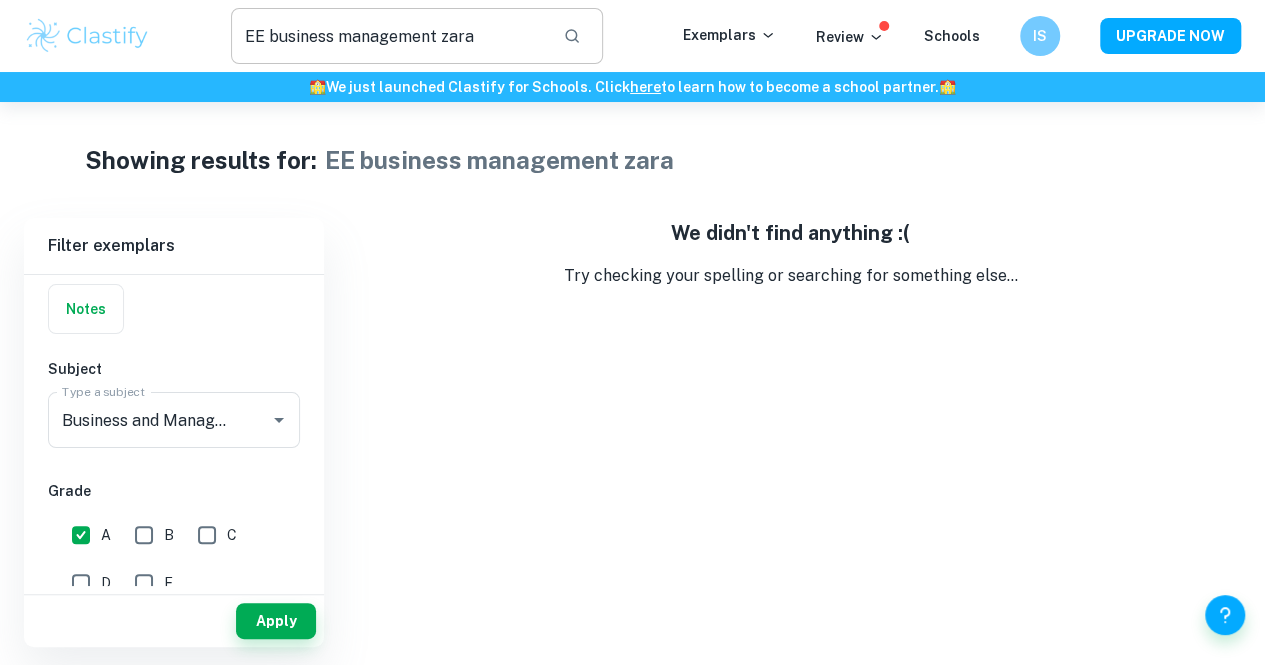 click on "EE business management zara" at bounding box center (389, 36) 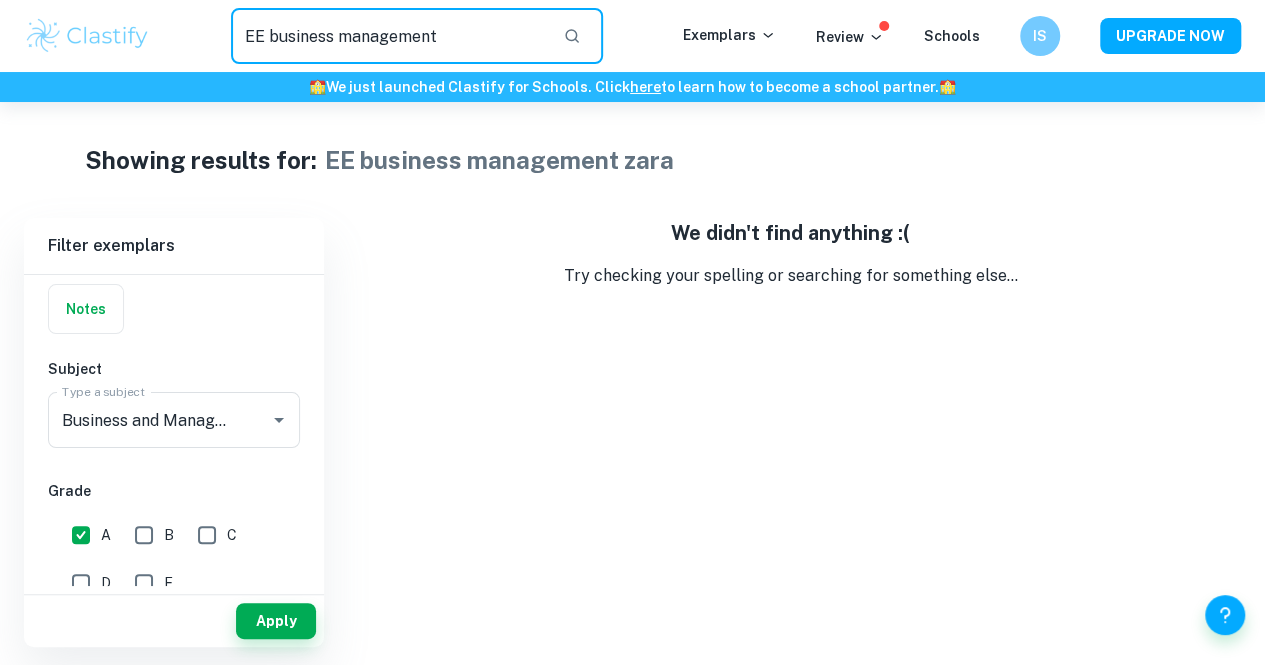 type on "EE business management" 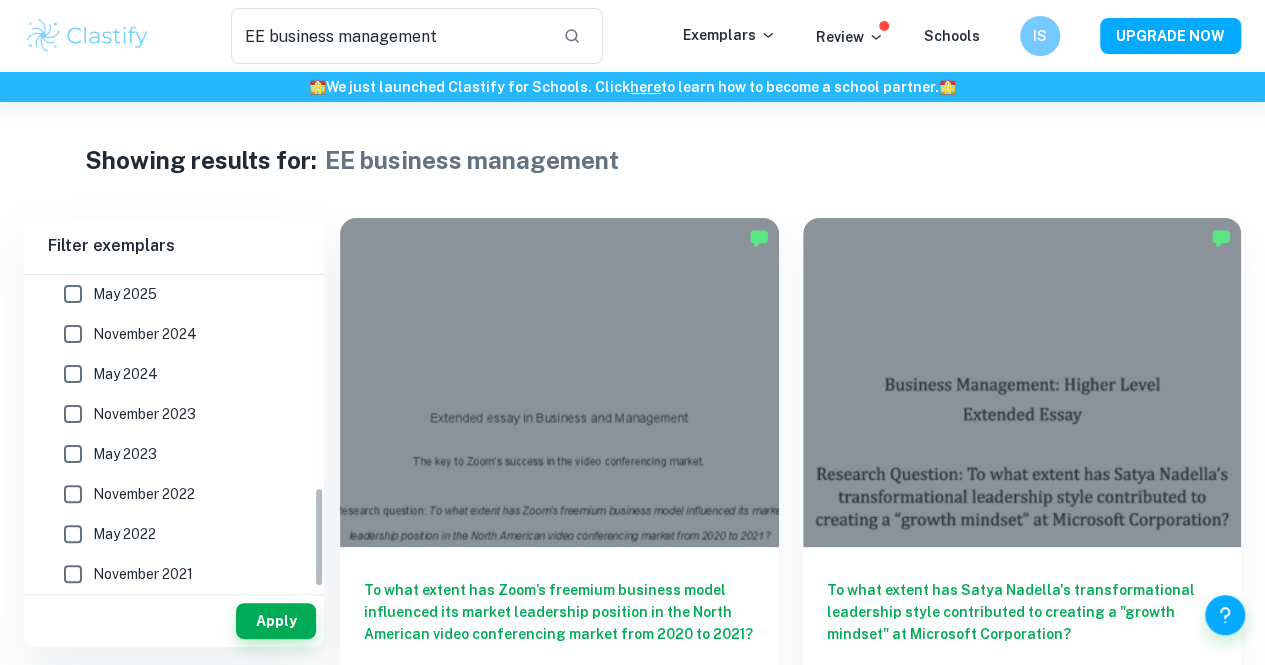 scroll, scrollTop: 653, scrollLeft: 0, axis: vertical 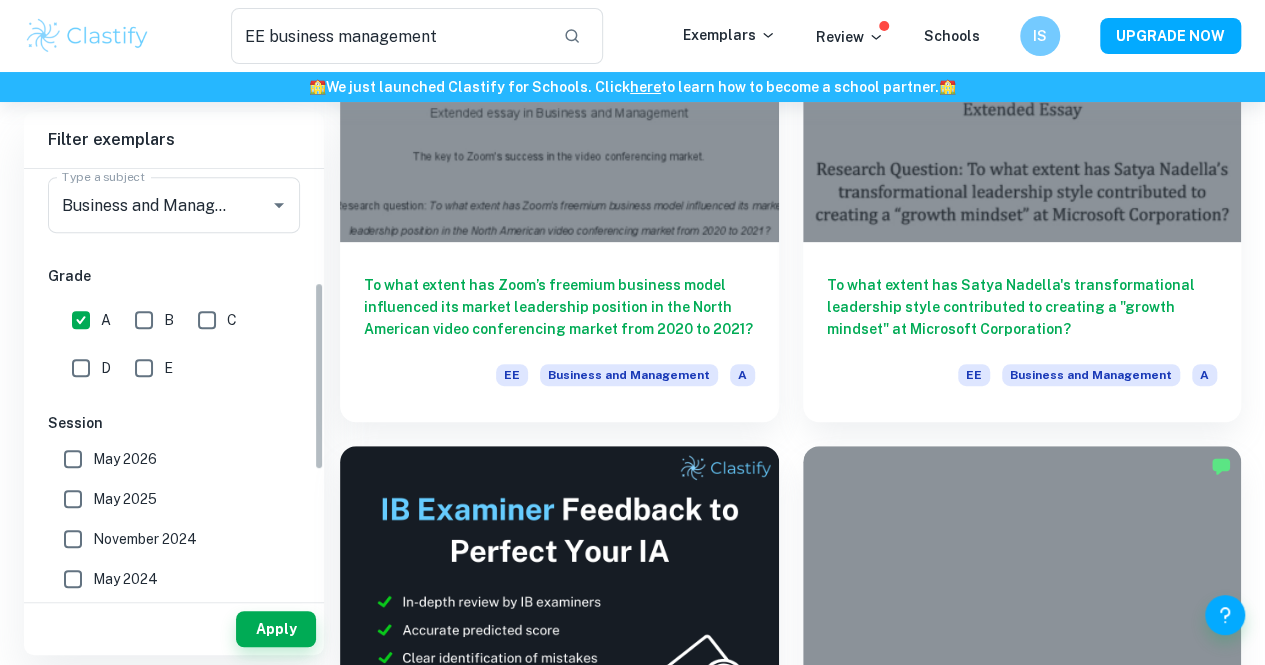 click on "May 2026" at bounding box center (73, 459) 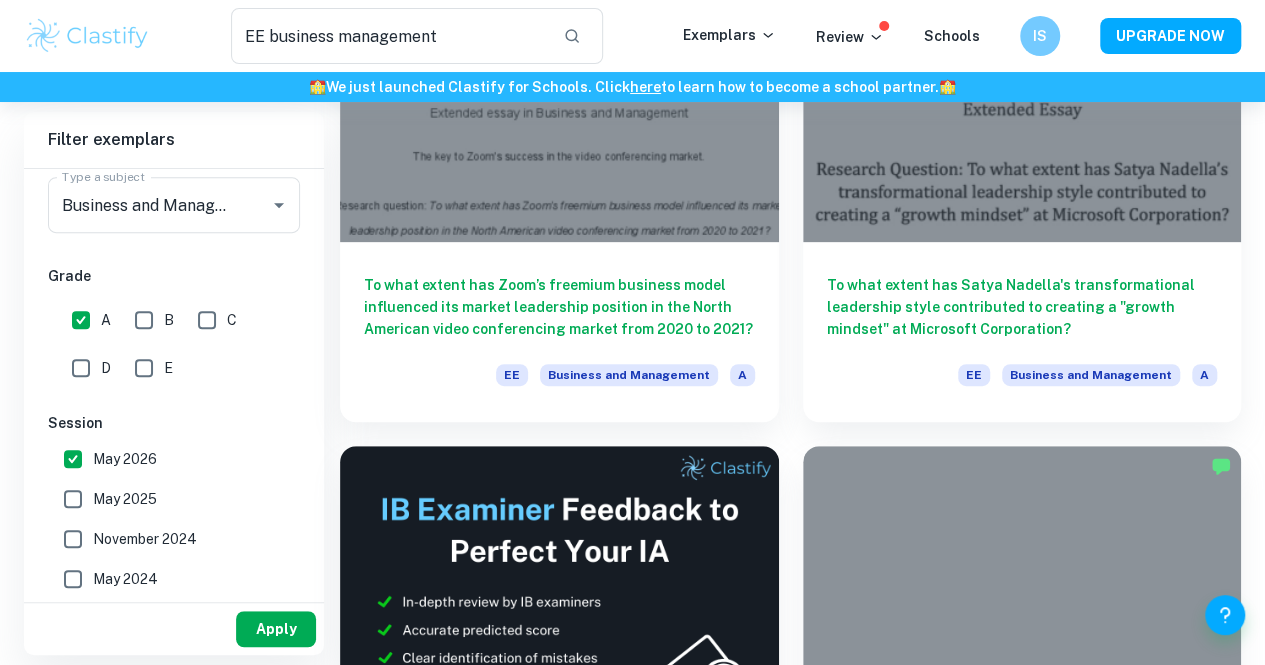 click on "Apply" at bounding box center (276, 629) 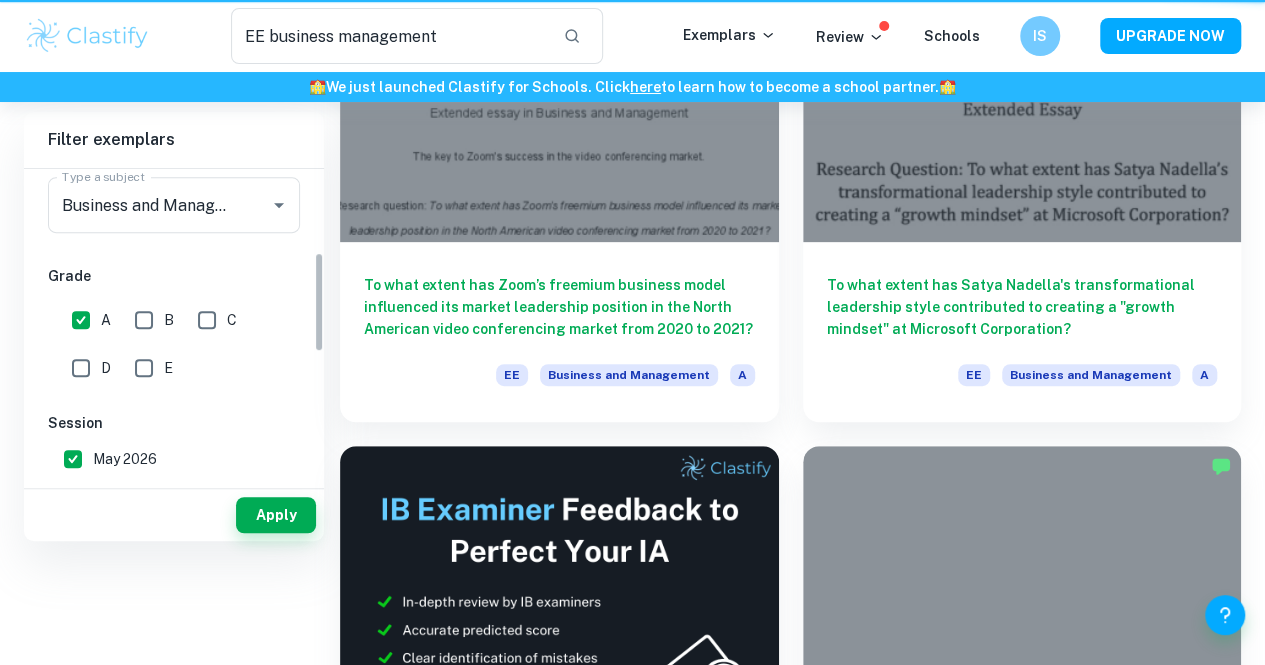scroll, scrollTop: 0, scrollLeft: 0, axis: both 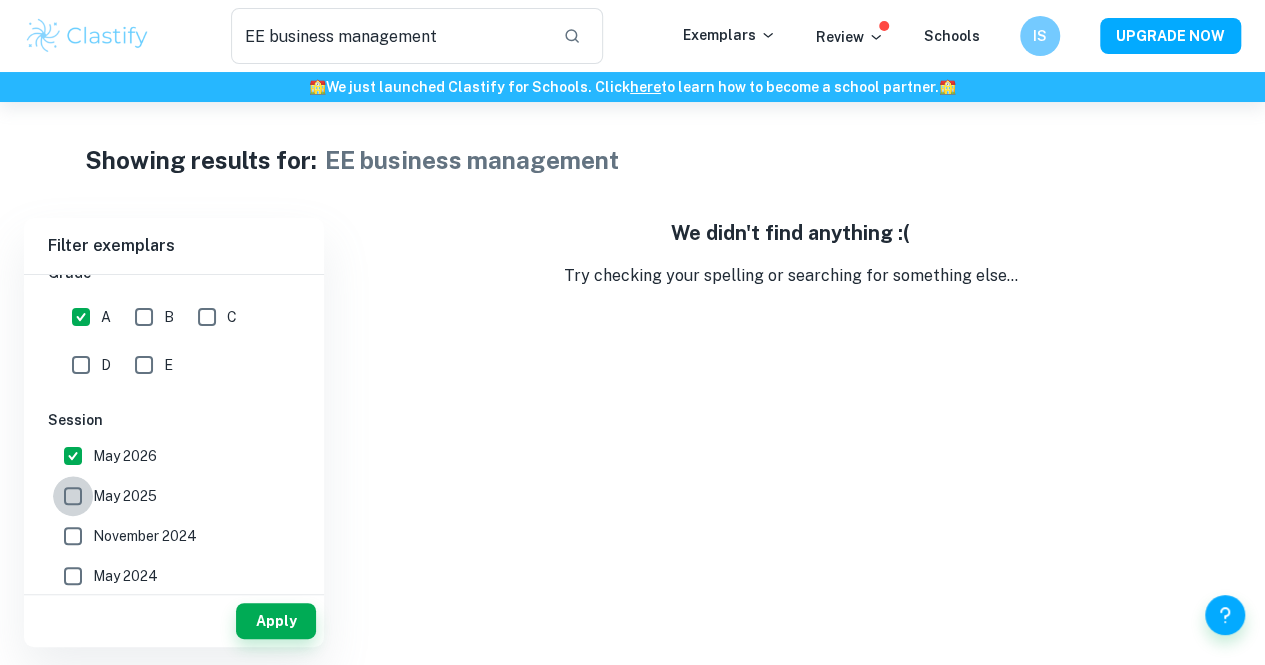 click on "May 2025" at bounding box center [73, 496] 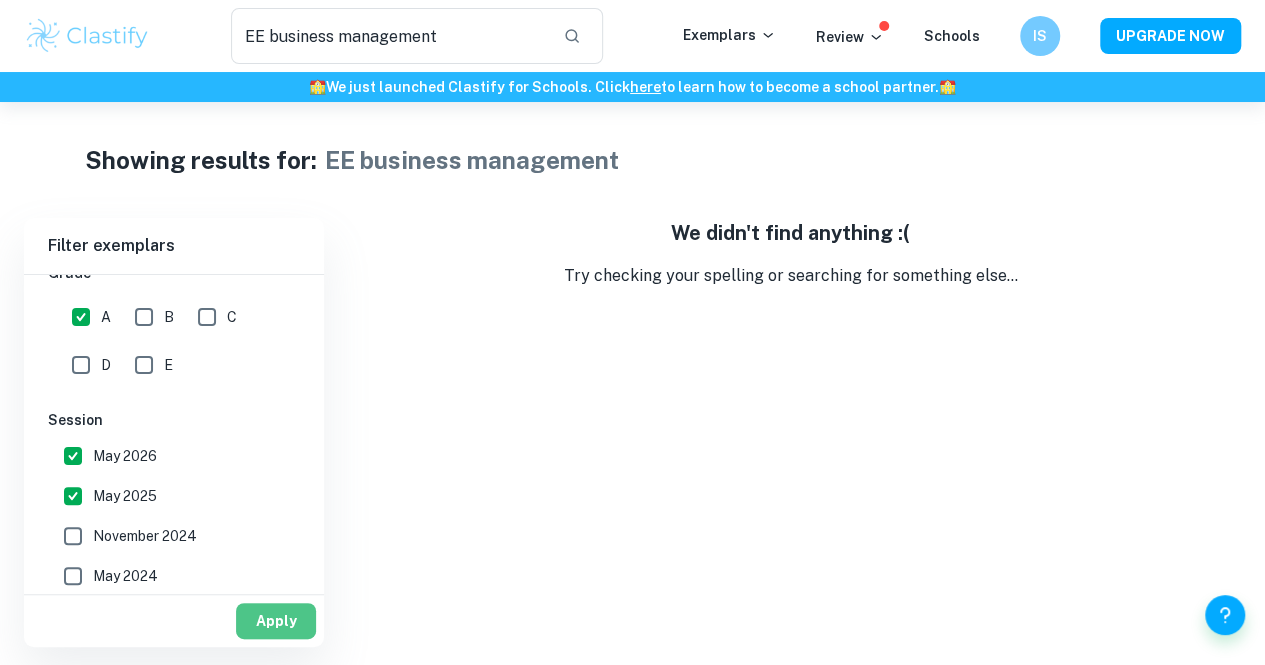 click on "Apply" at bounding box center (276, 621) 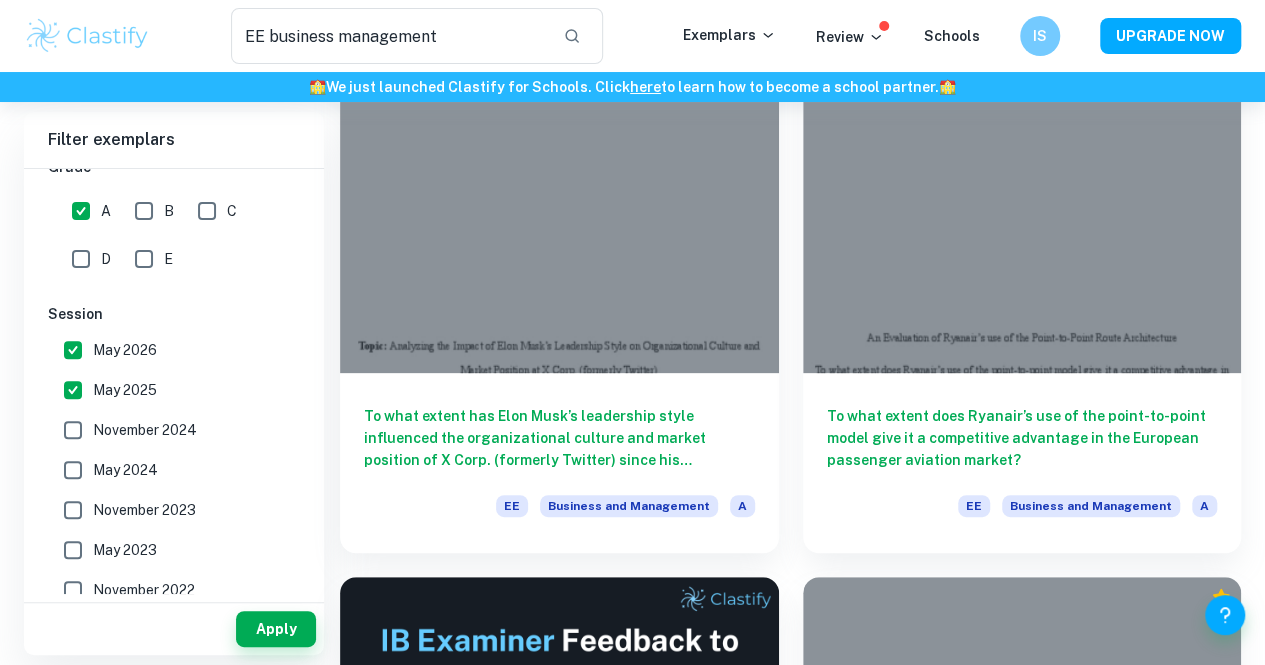 scroll, scrollTop: 176, scrollLeft: 0, axis: vertical 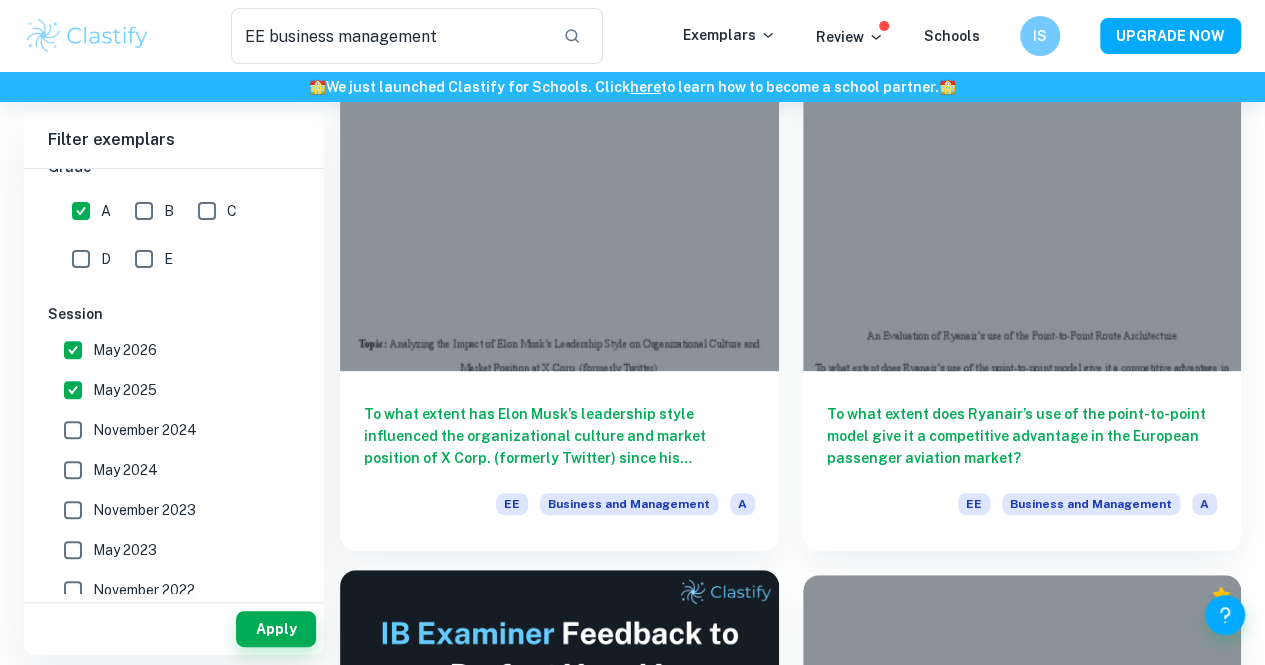 click at bounding box center (559, 734) 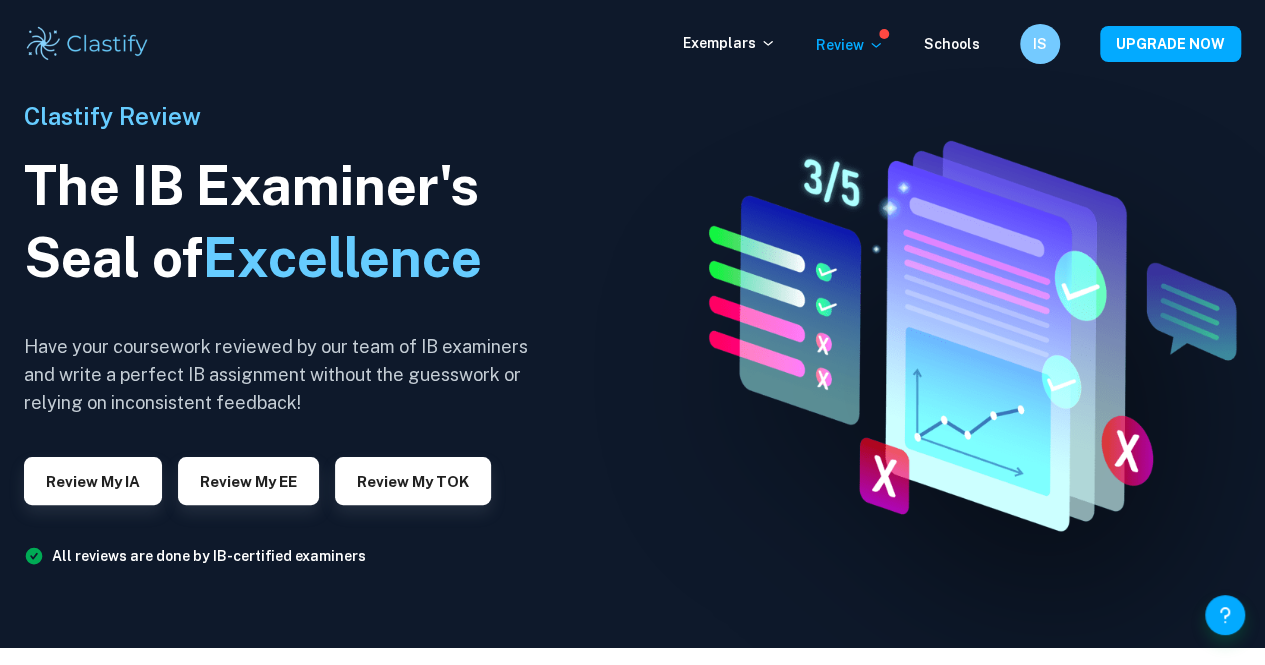 scroll, scrollTop: 0, scrollLeft: 0, axis: both 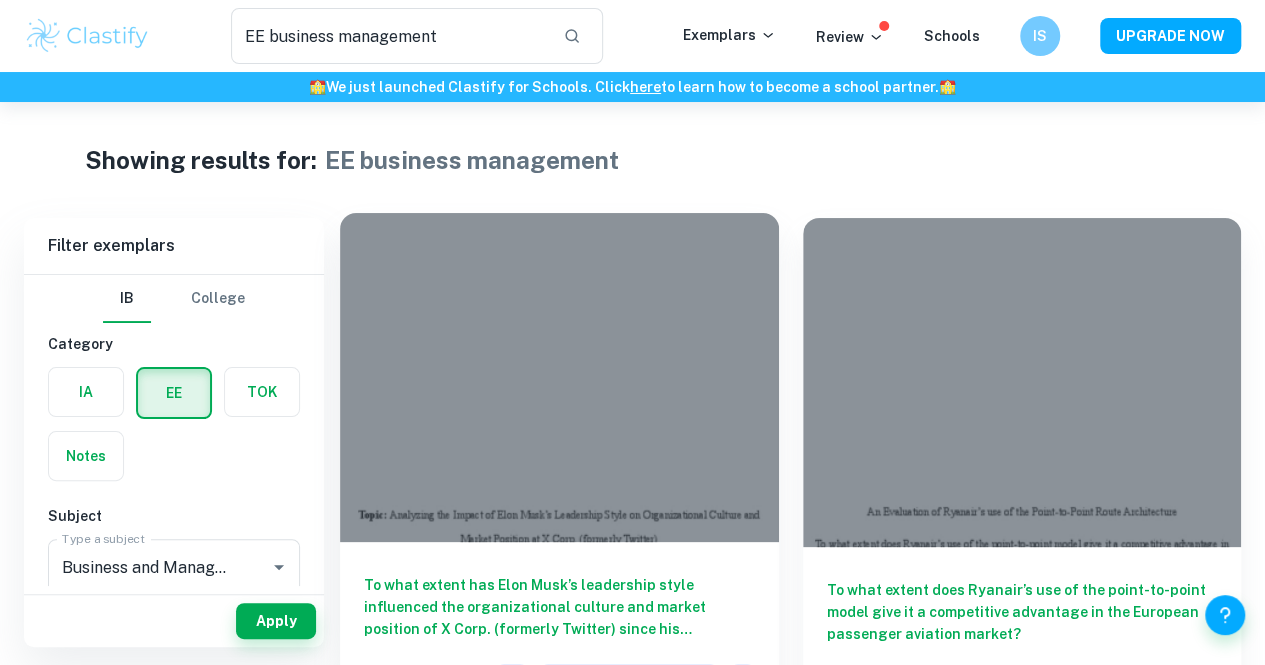 click at bounding box center [559, 377] 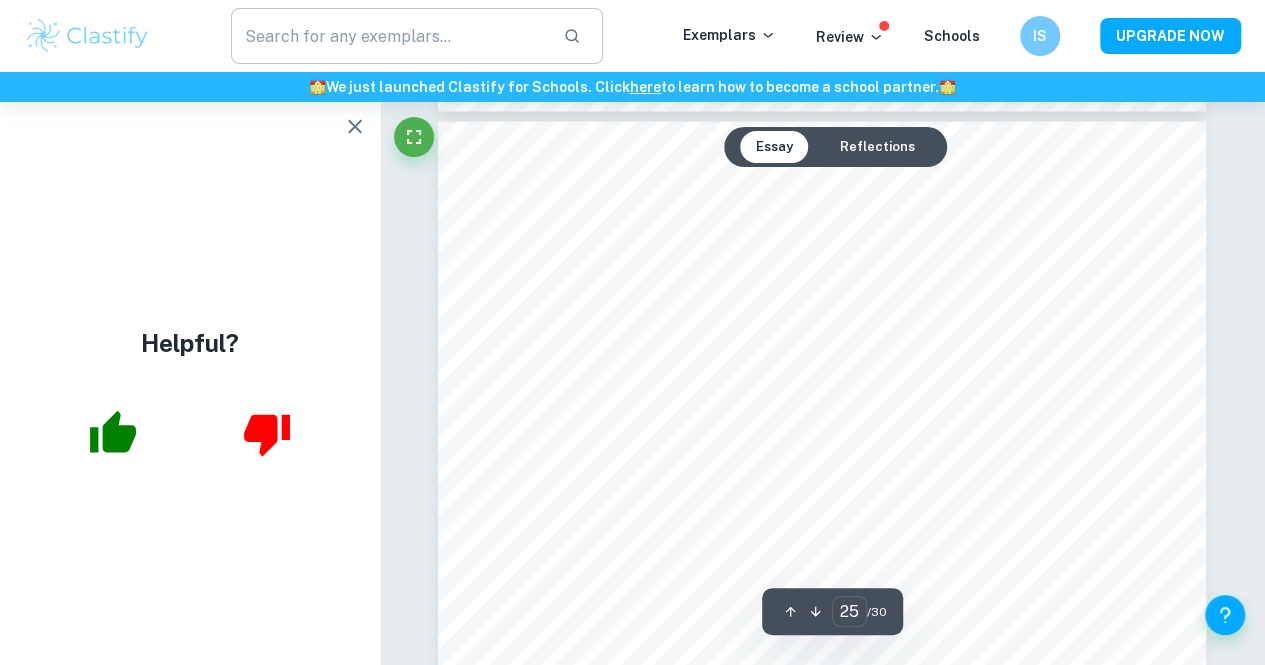 scroll, scrollTop: 24462, scrollLeft: 0, axis: vertical 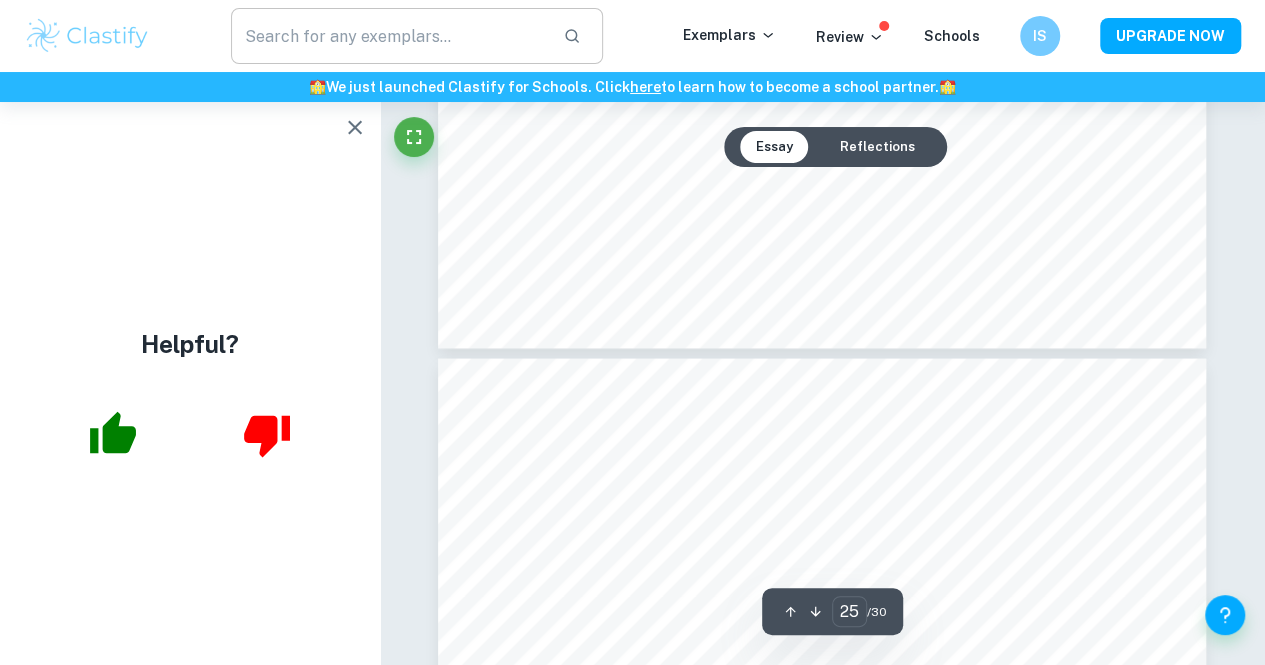 type on "24" 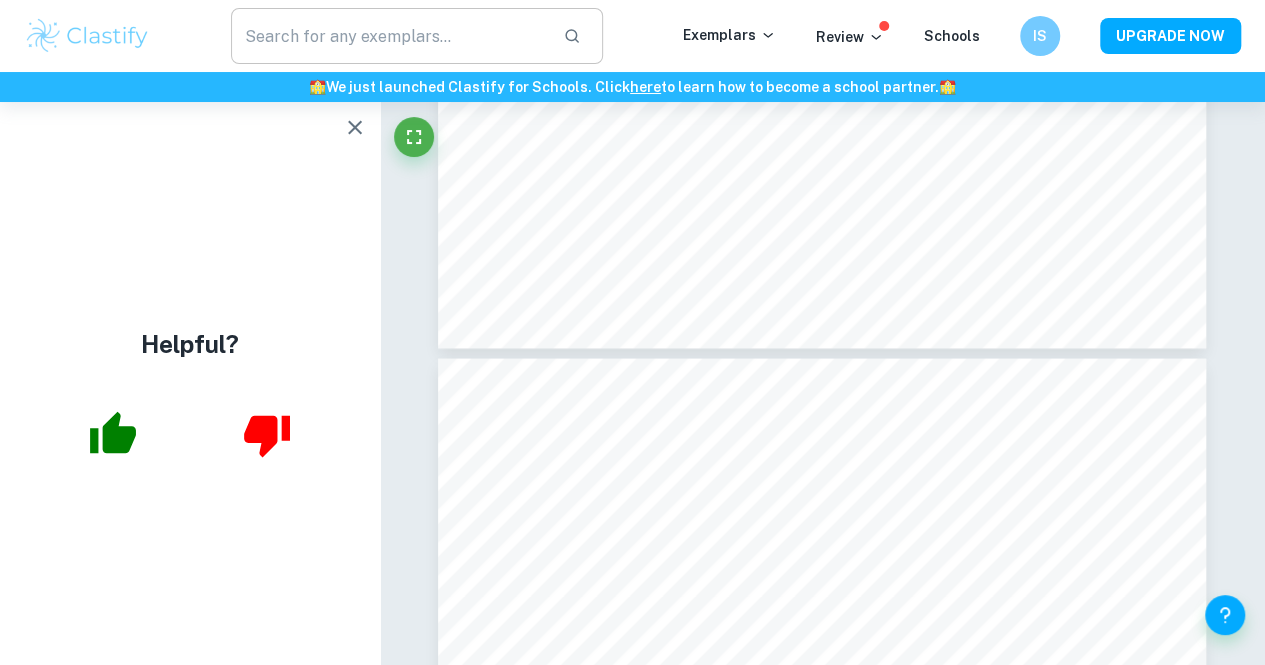 type on "EE business management" 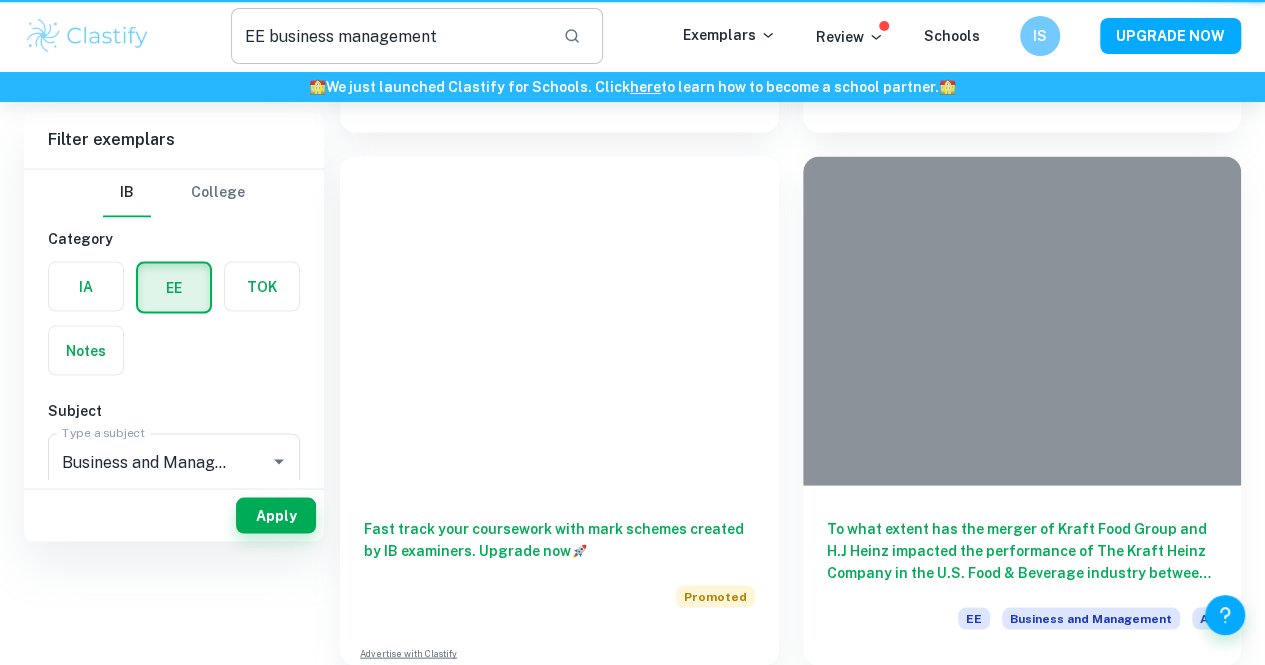 scroll, scrollTop: 0, scrollLeft: 0, axis: both 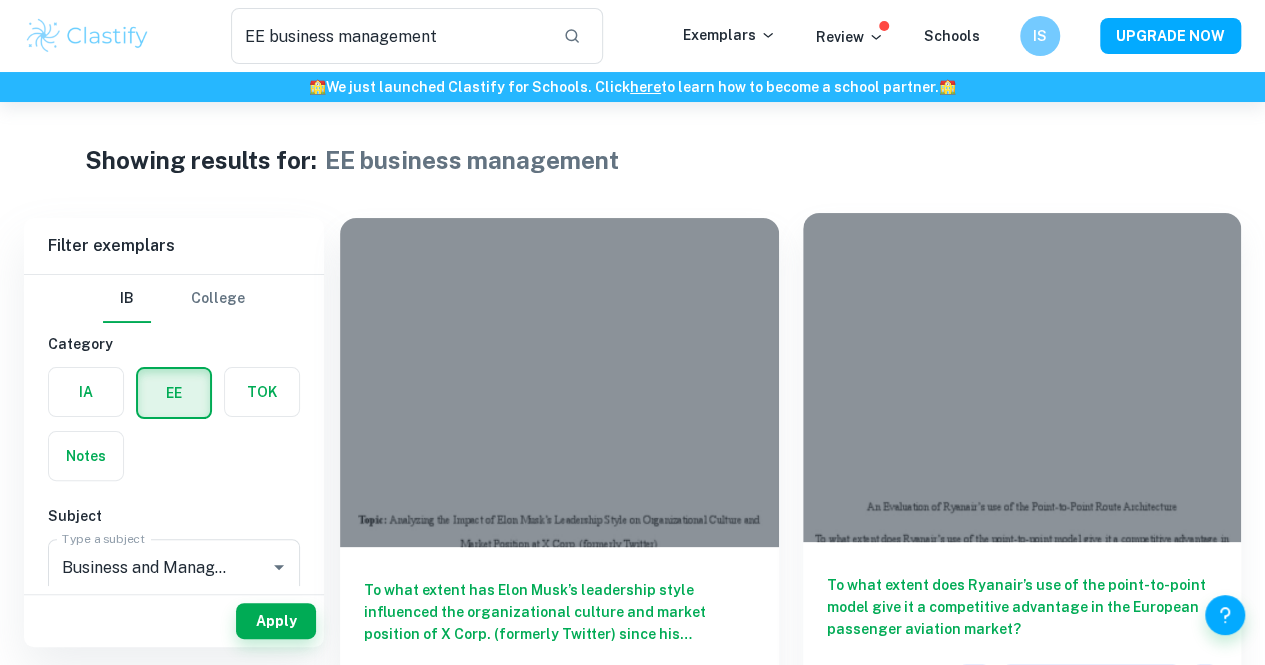 click at bounding box center (1022, 377) 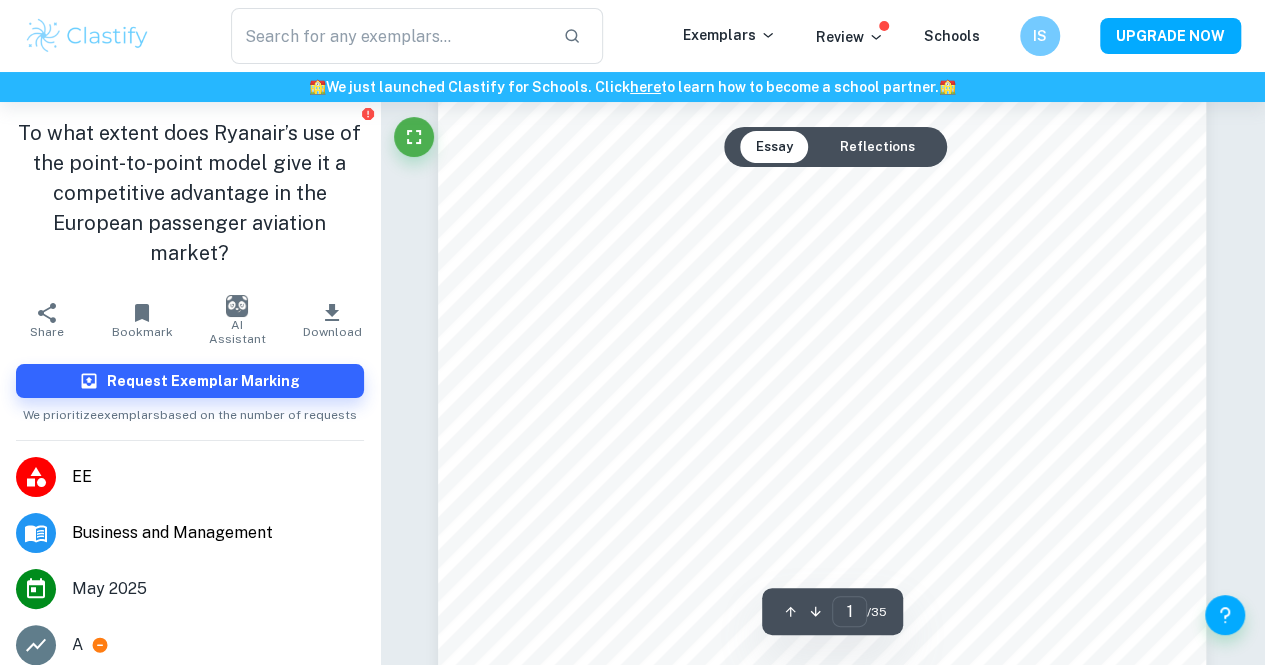 scroll, scrollTop: 167, scrollLeft: 0, axis: vertical 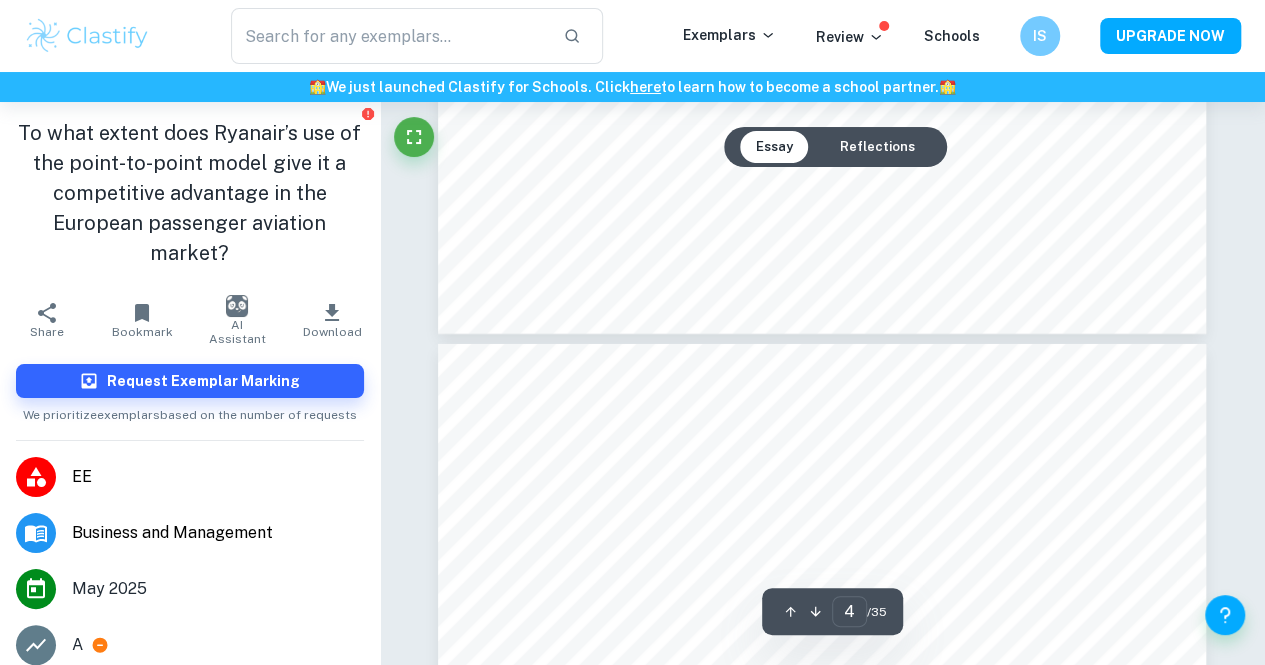 type on "3" 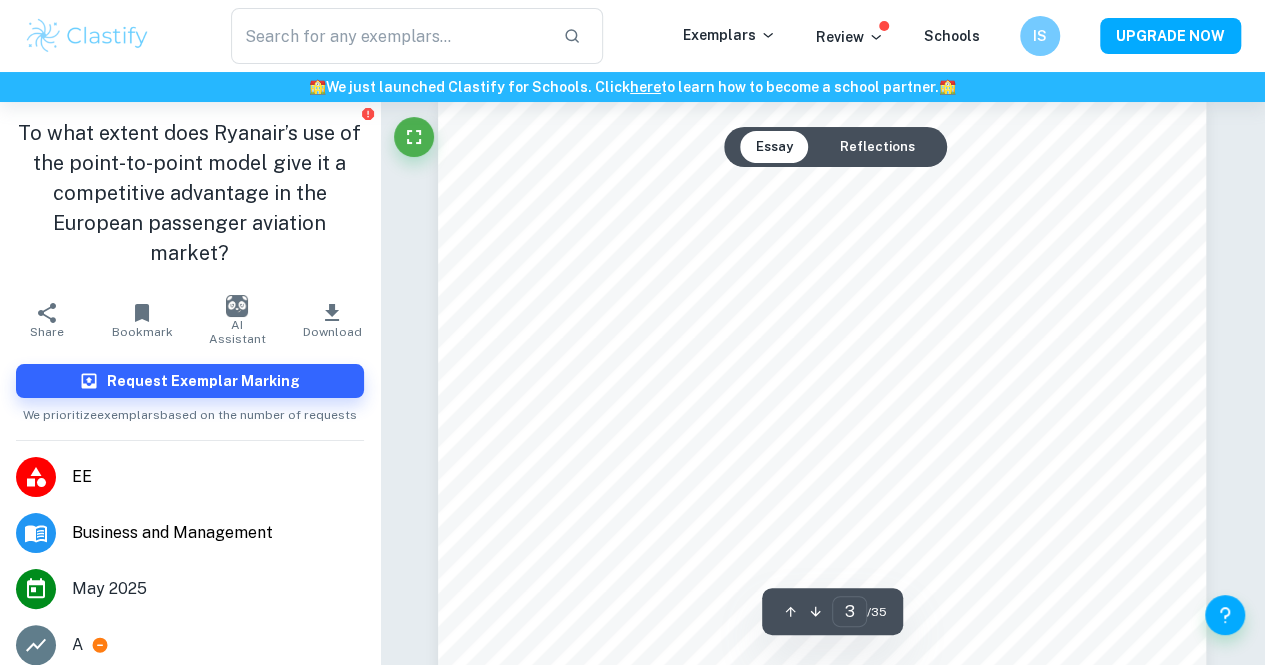 scroll, scrollTop: 2305, scrollLeft: 0, axis: vertical 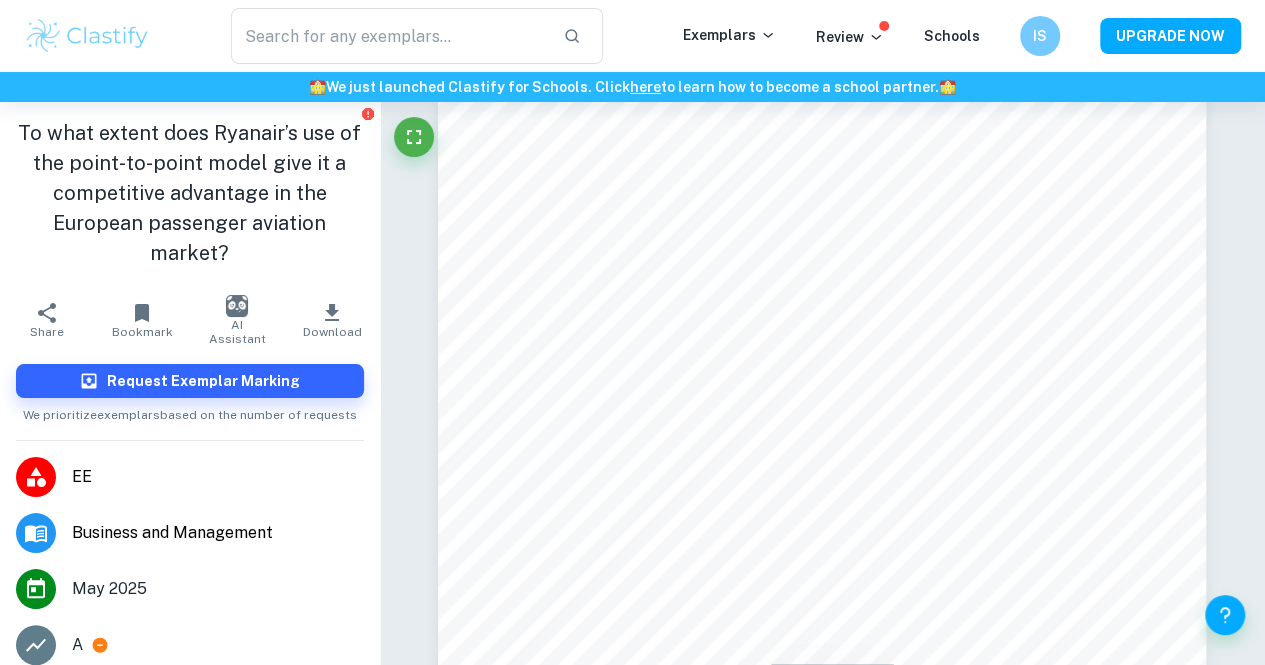 type on "EE business management" 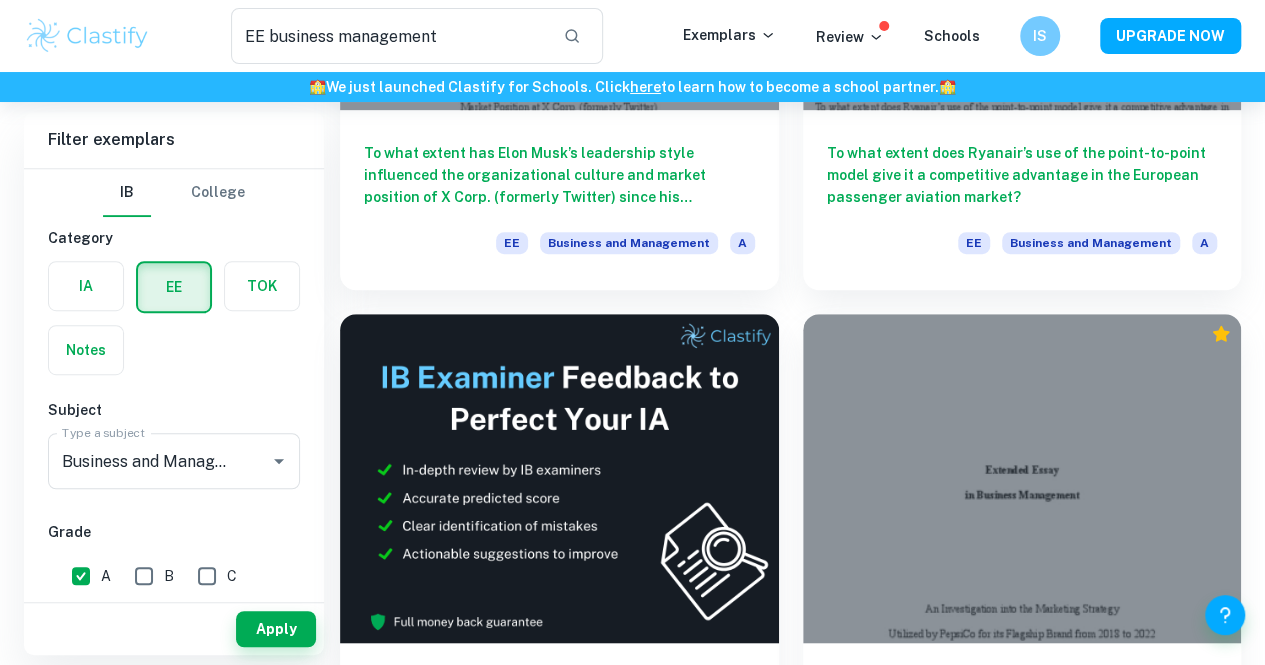 scroll, scrollTop: 438, scrollLeft: 0, axis: vertical 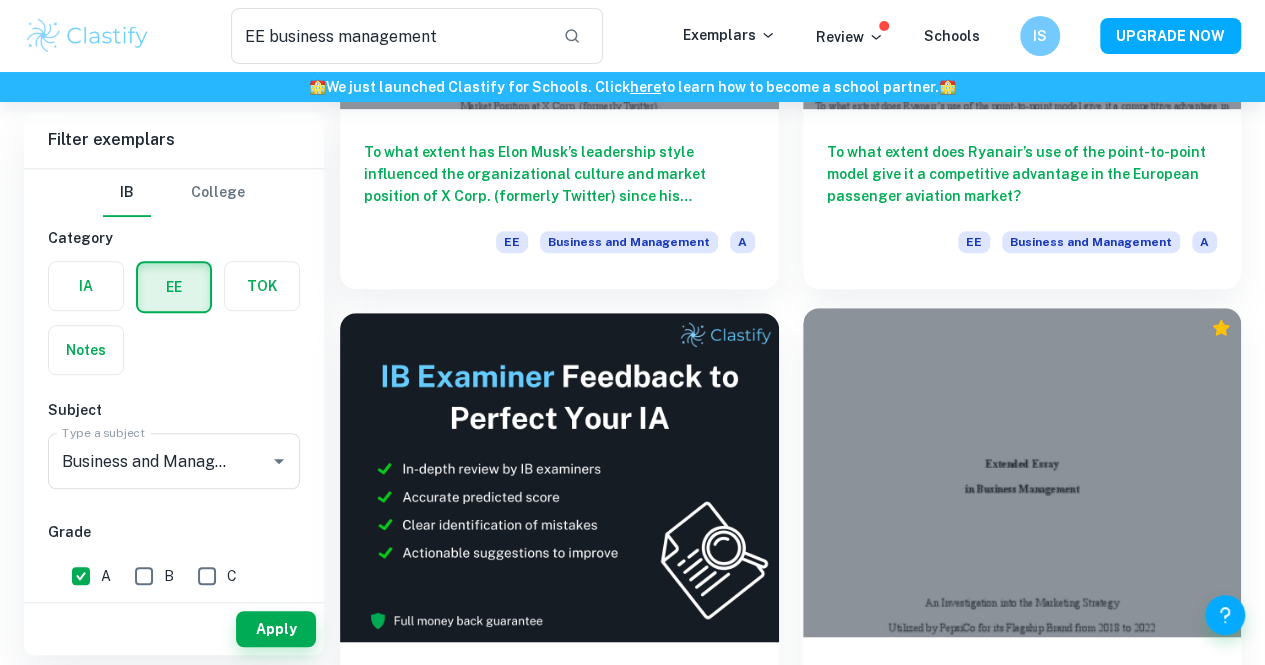 click at bounding box center (1022, 472) 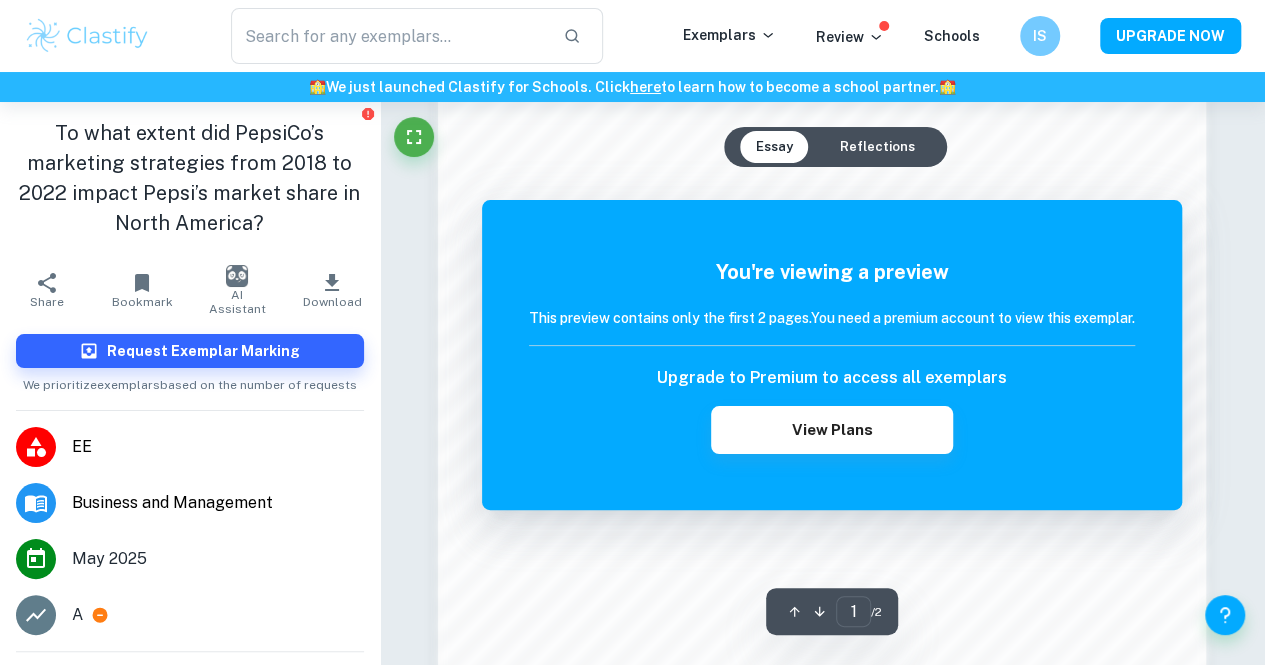 scroll, scrollTop: 1218, scrollLeft: 0, axis: vertical 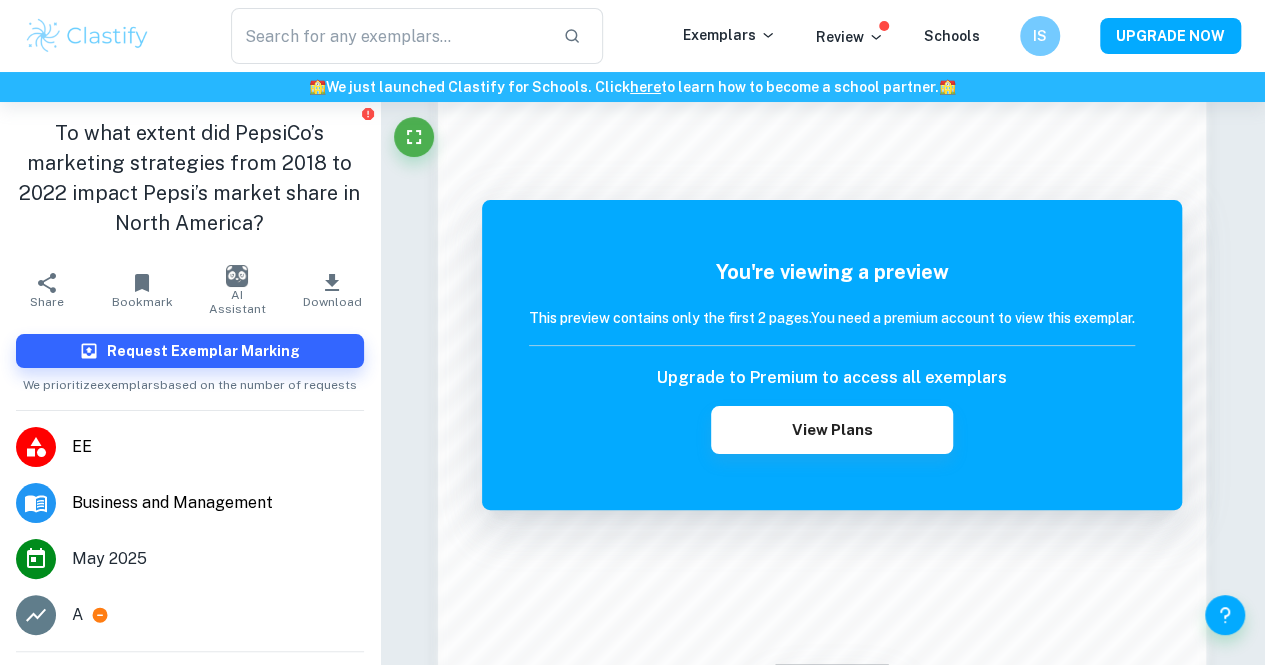 type on "EE business management" 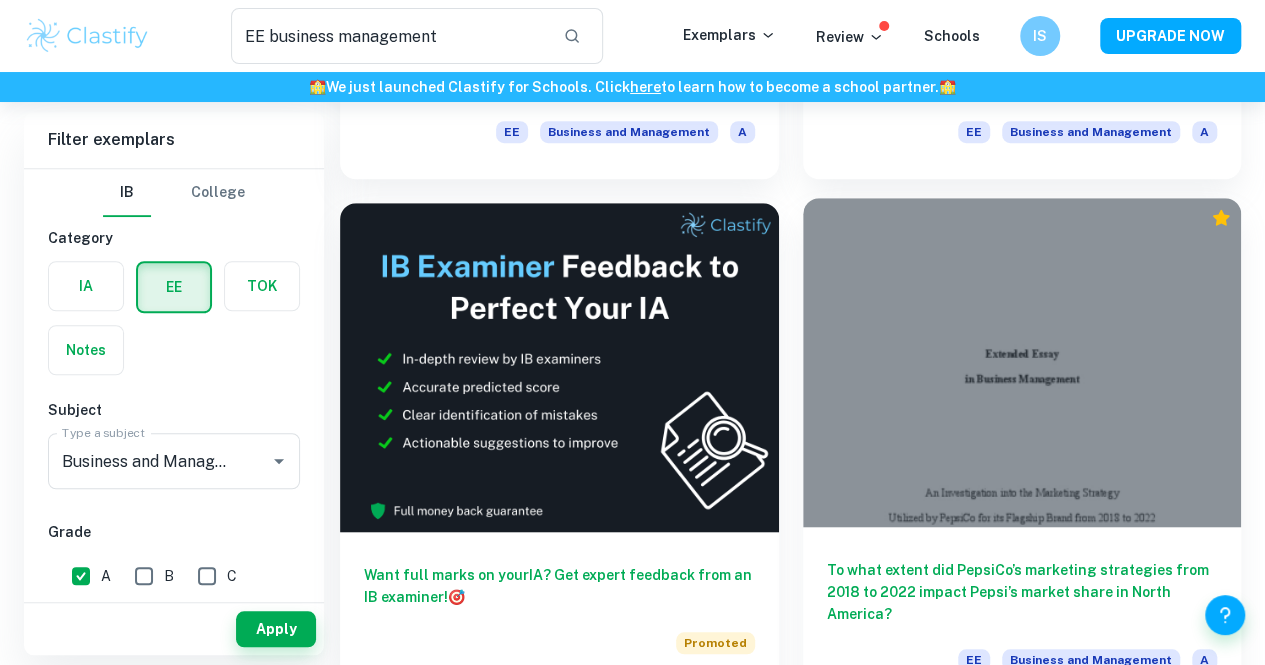 scroll, scrollTop: 845, scrollLeft: 0, axis: vertical 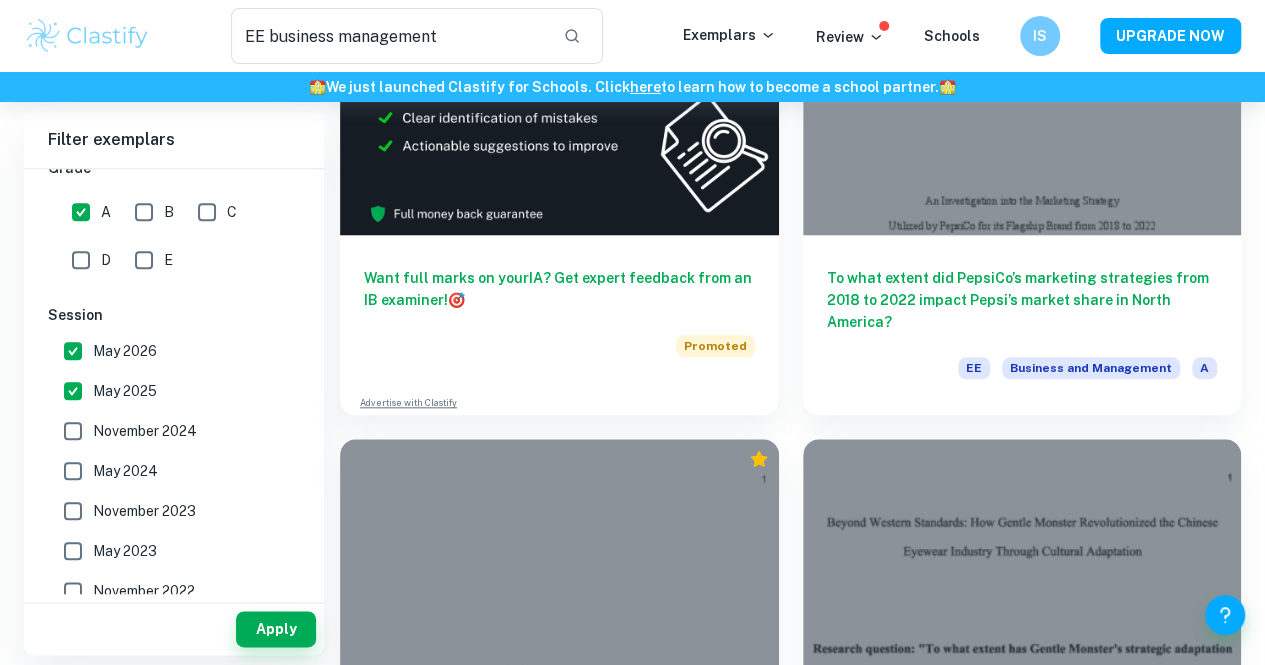 click on "November 2024" at bounding box center [73, 431] 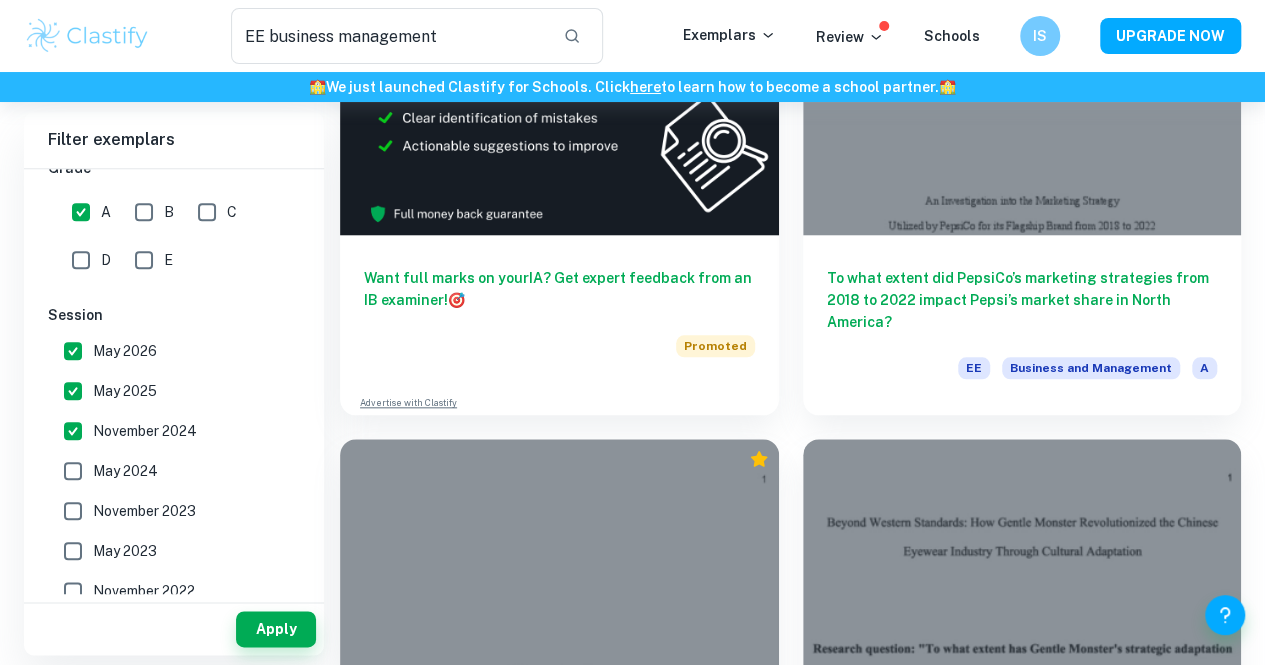 click on "May 2024" at bounding box center [73, 471] 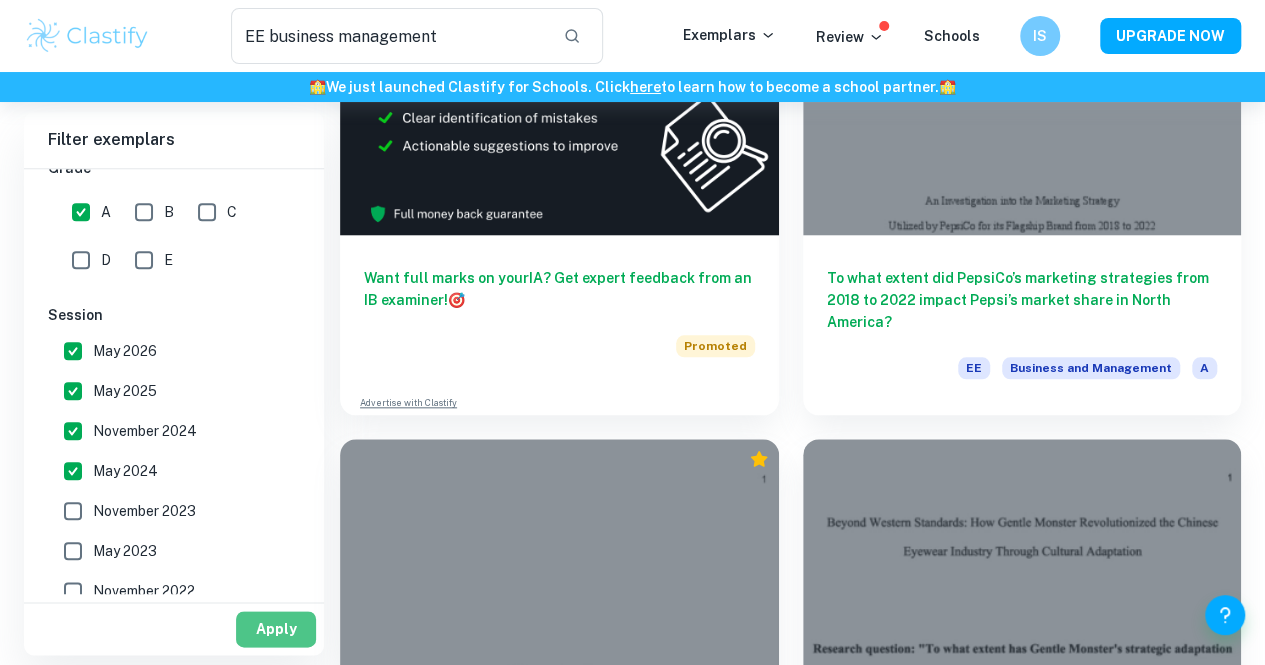 click on "Apply" at bounding box center [276, 629] 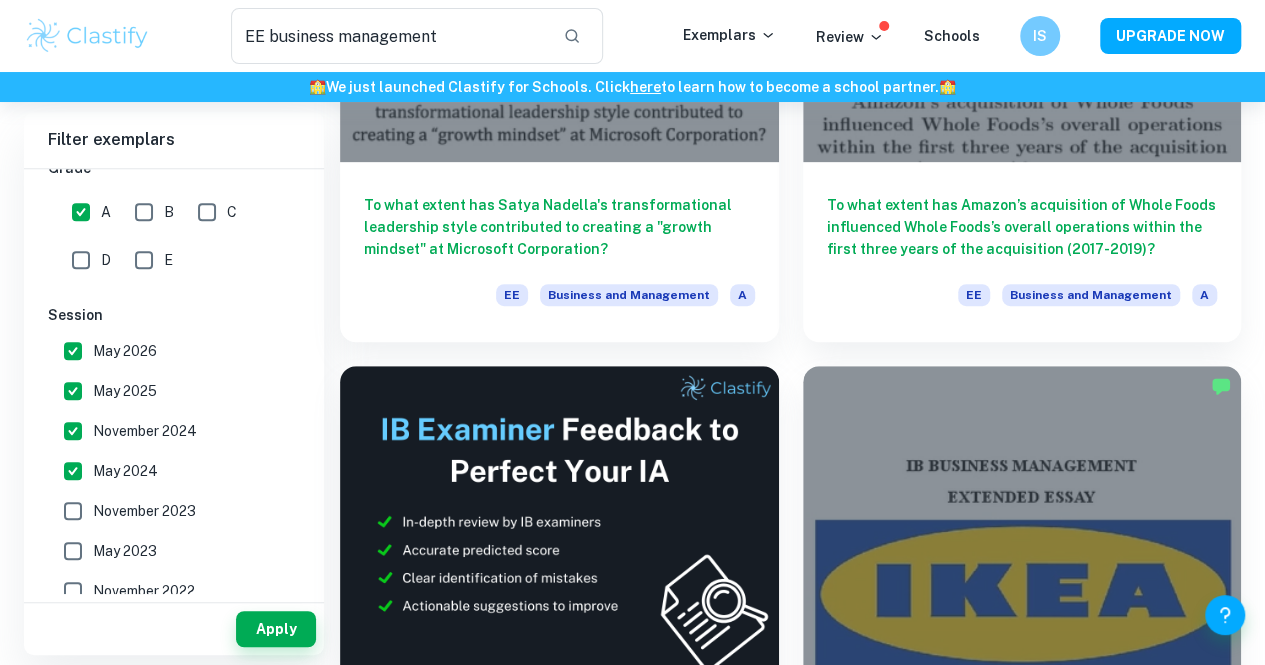 scroll, scrollTop: 386, scrollLeft: 0, axis: vertical 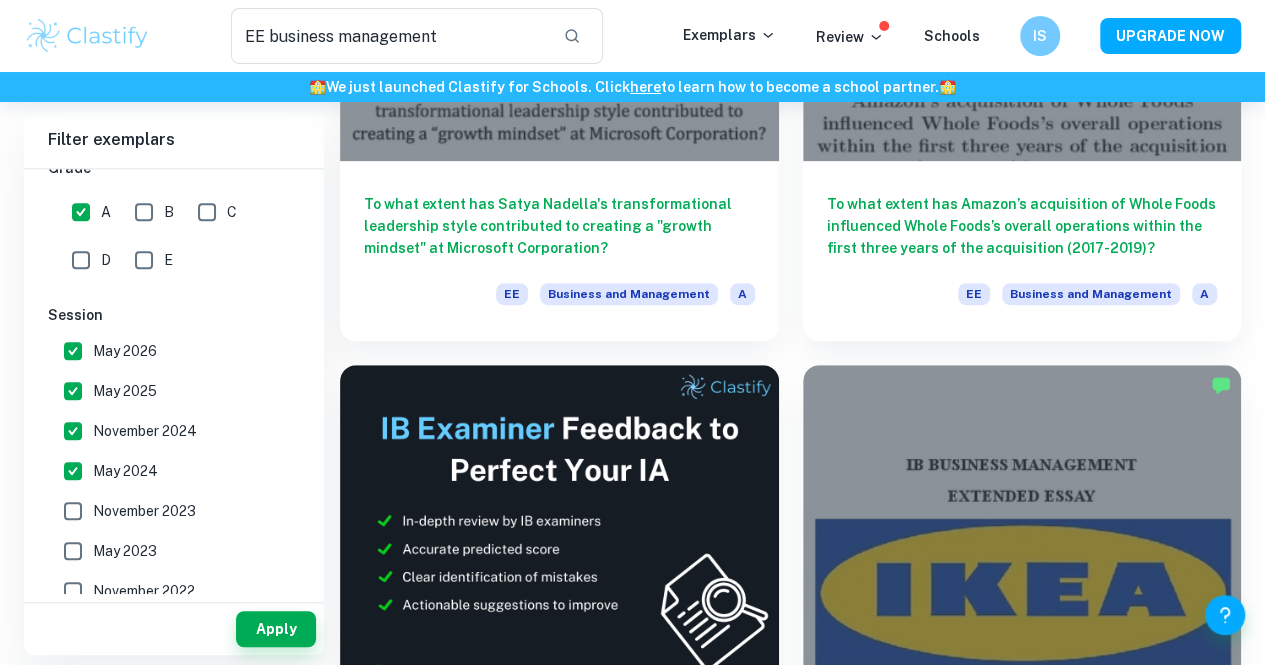 click at bounding box center (1022, 1057) 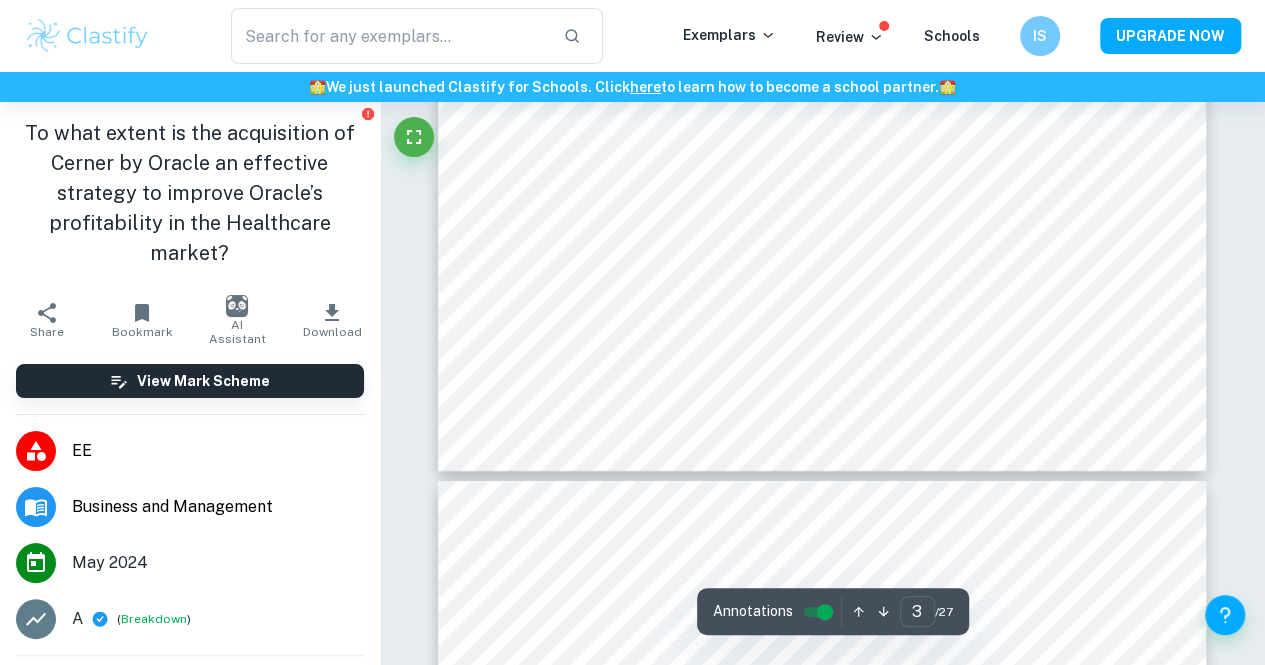 scroll, scrollTop: 3269, scrollLeft: 0, axis: vertical 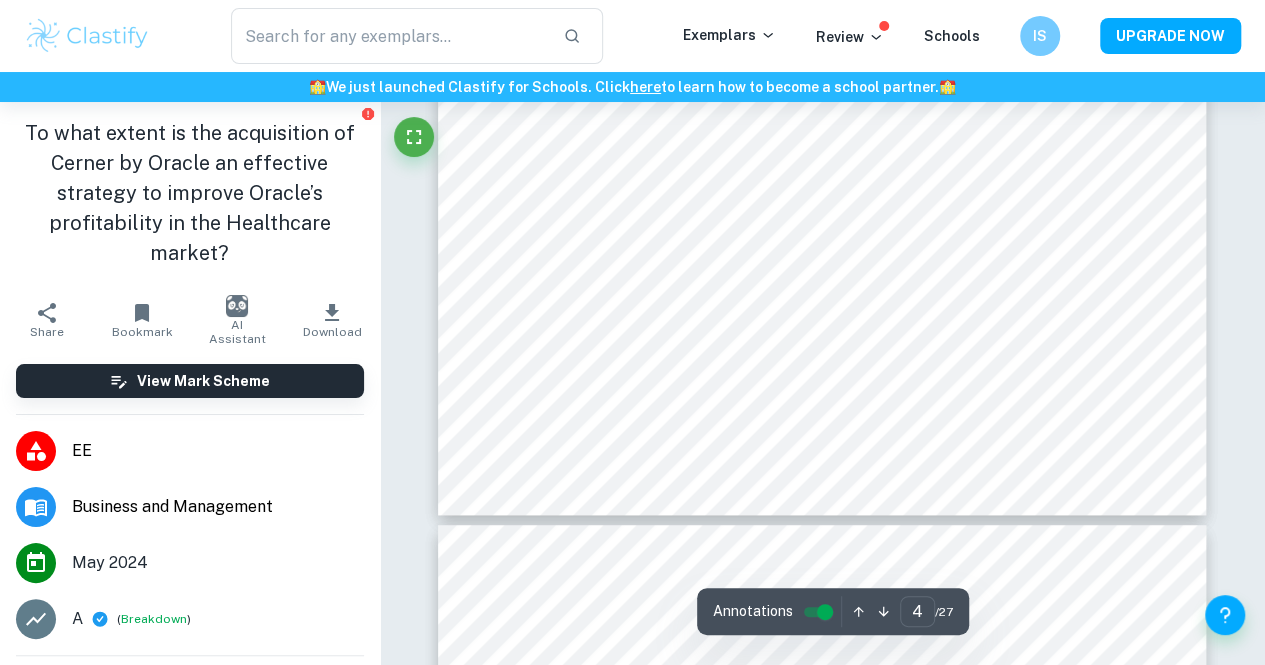 type on "5" 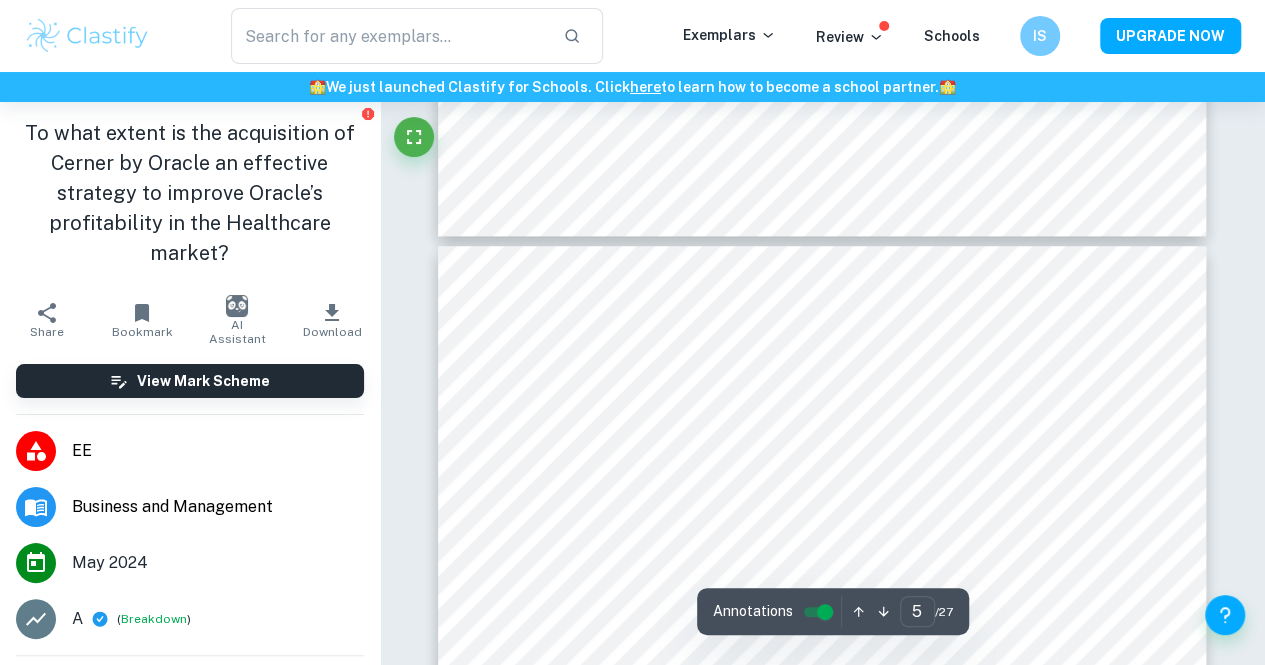 scroll, scrollTop: 4511, scrollLeft: 0, axis: vertical 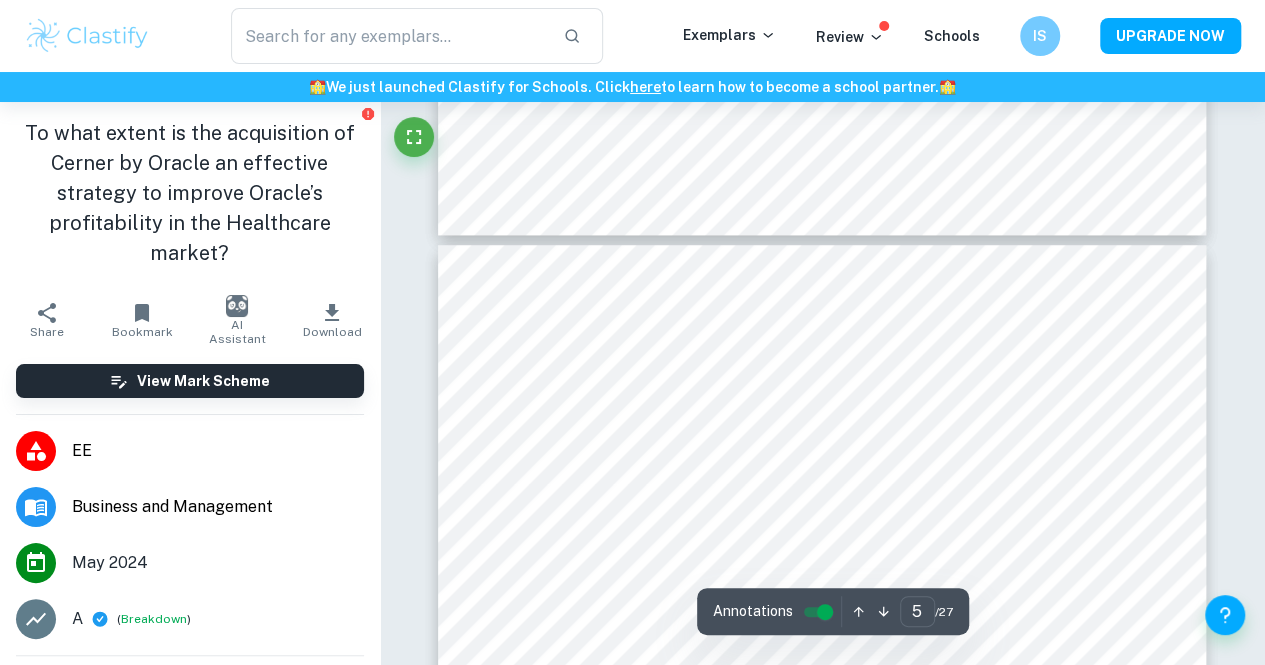 type on "EE business management" 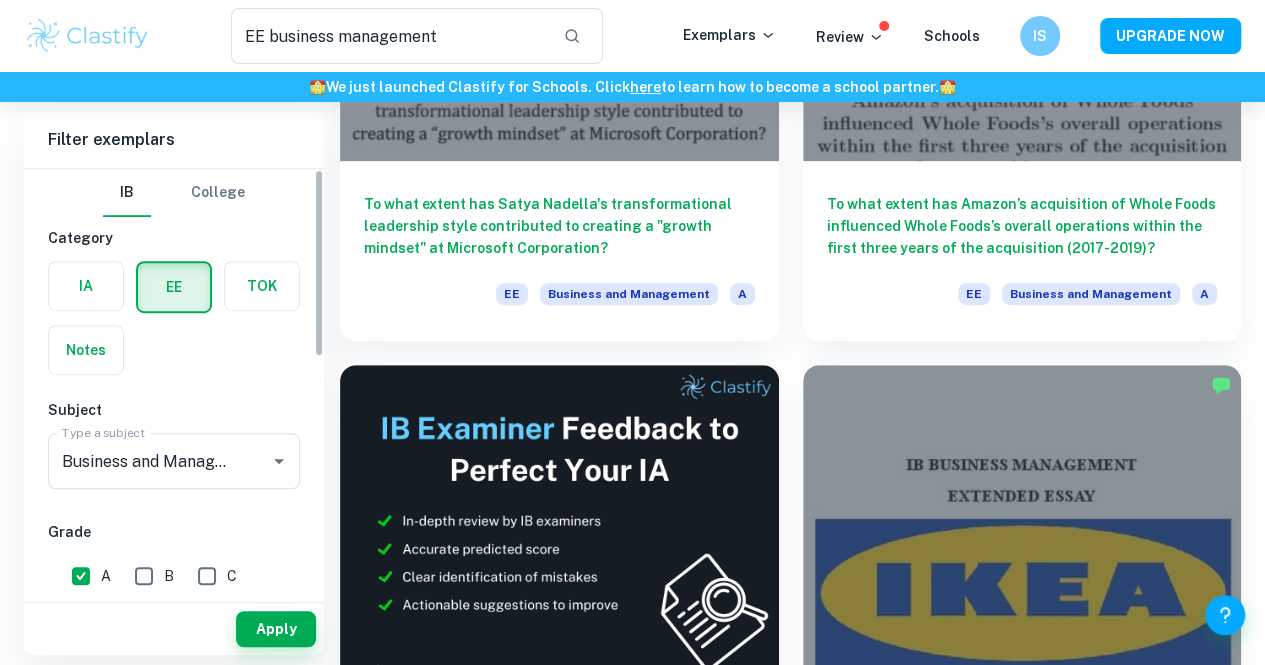 scroll, scrollTop: 0, scrollLeft: 0, axis: both 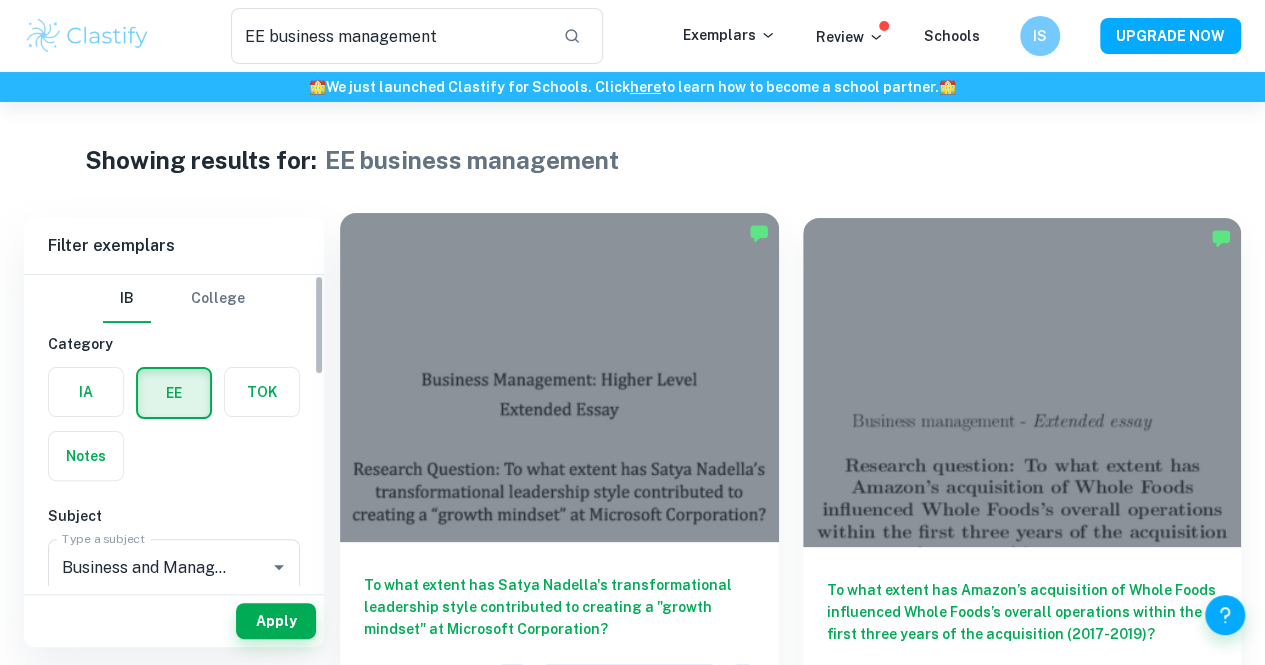 click at bounding box center (559, 377) 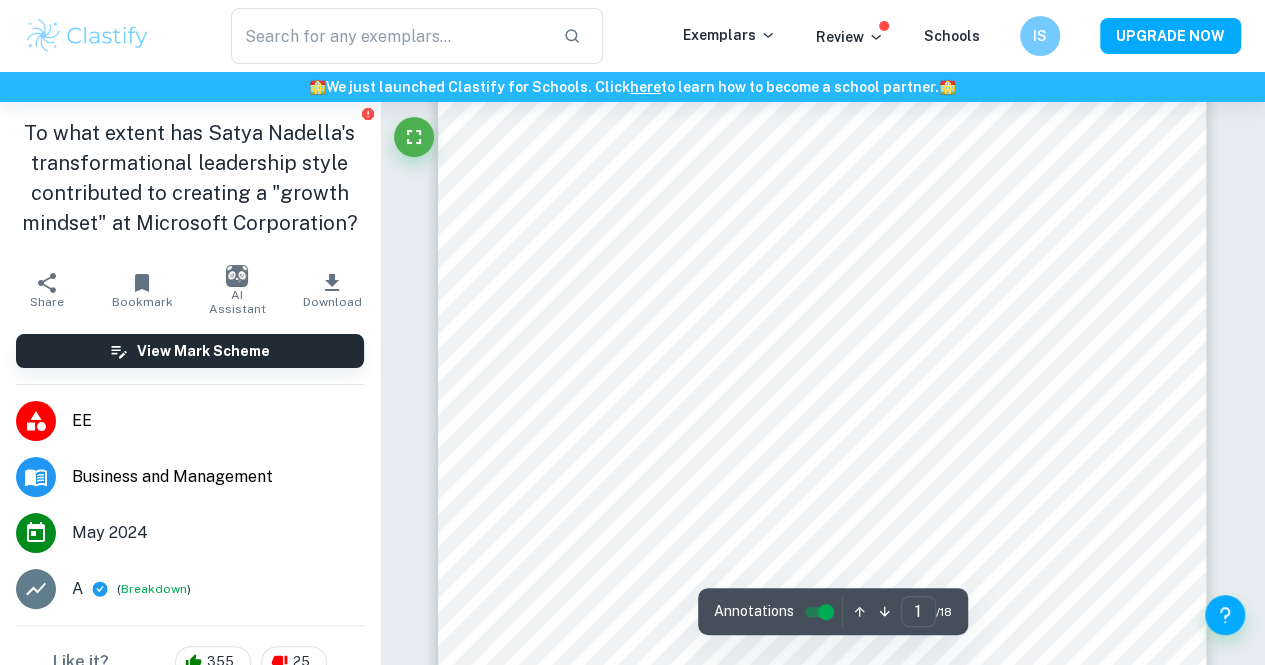 scroll, scrollTop: 168, scrollLeft: 0, axis: vertical 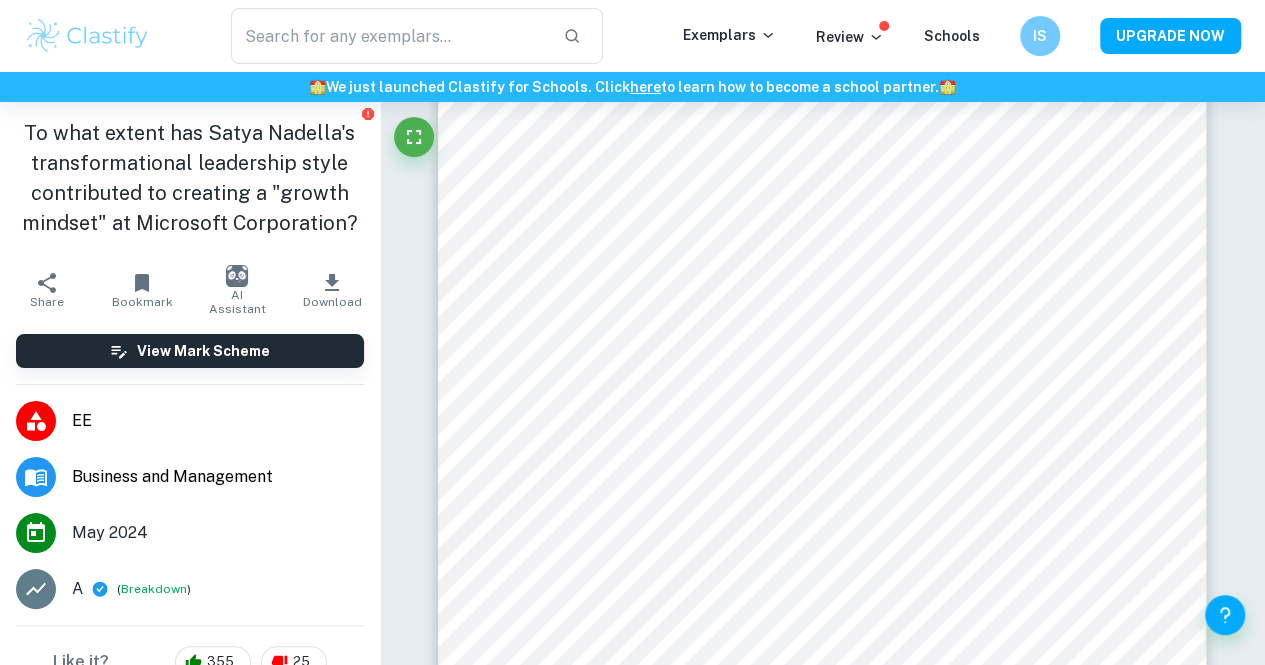 type on "EE business management" 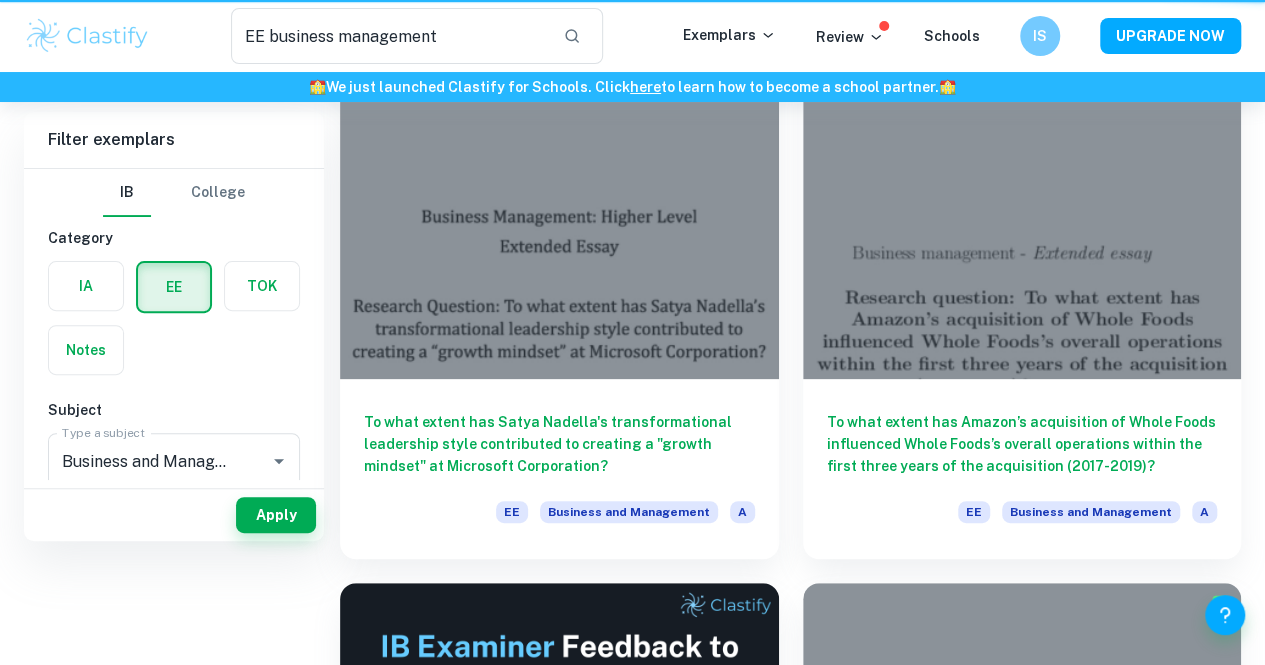 scroll, scrollTop: 0, scrollLeft: 0, axis: both 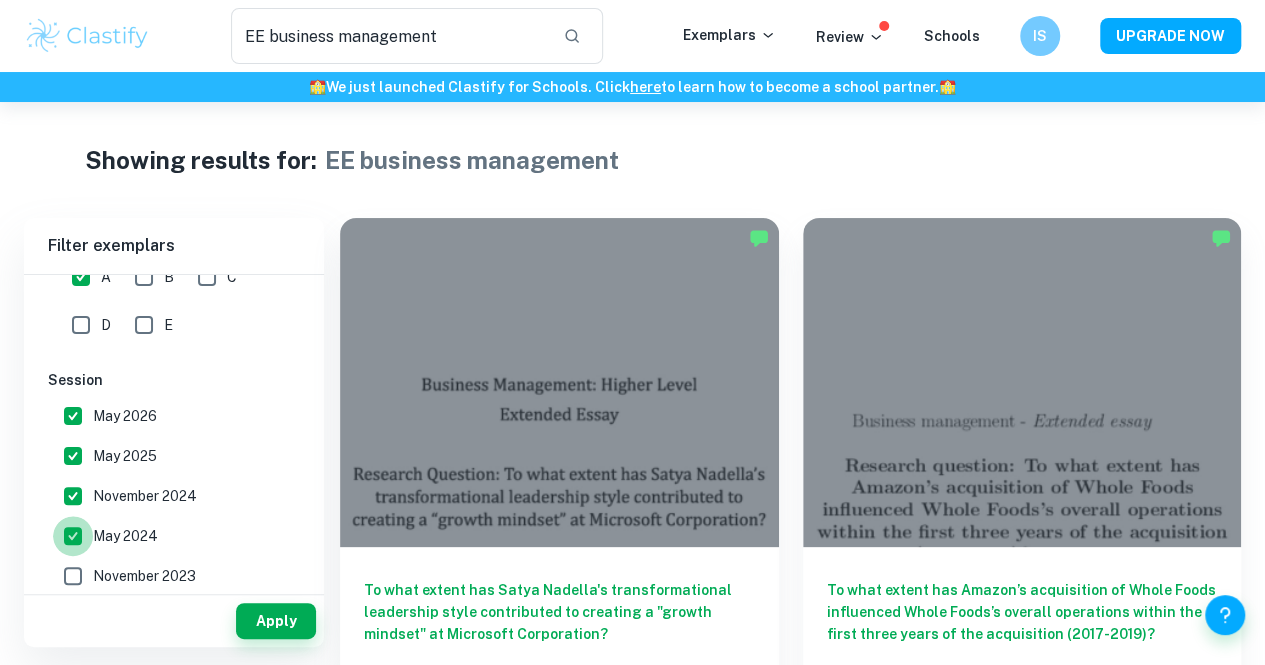 click on "May 2024" at bounding box center [73, 536] 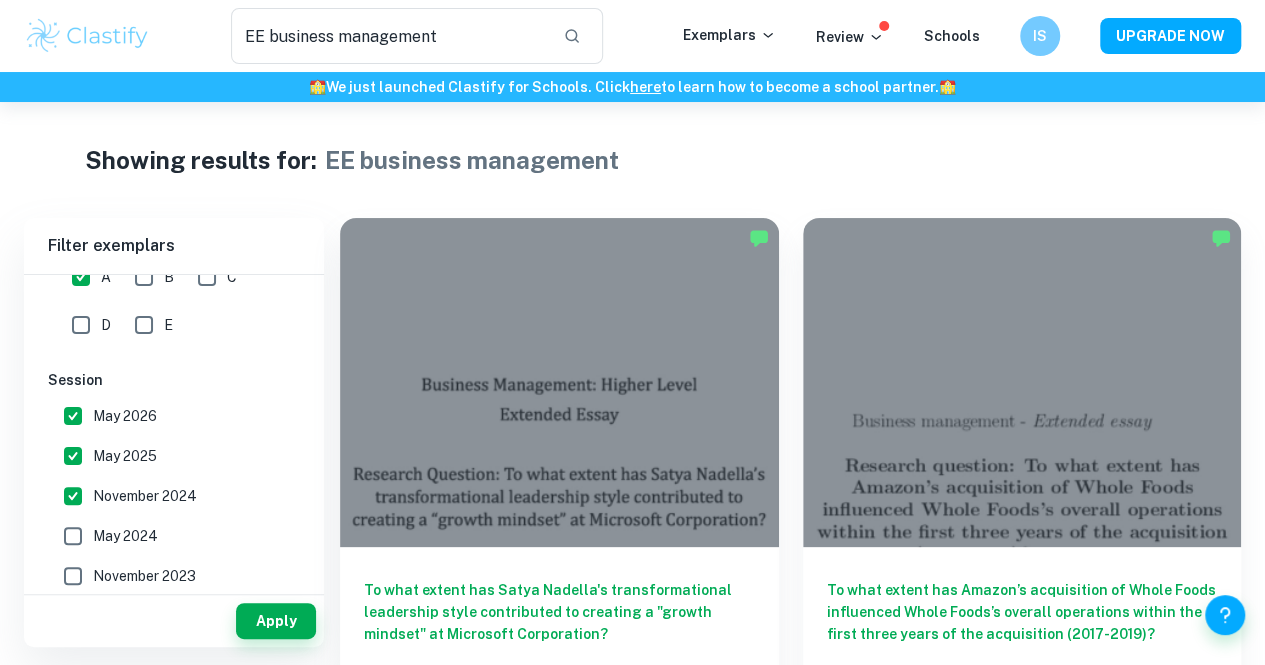 click on "November 2024" at bounding box center (73, 496) 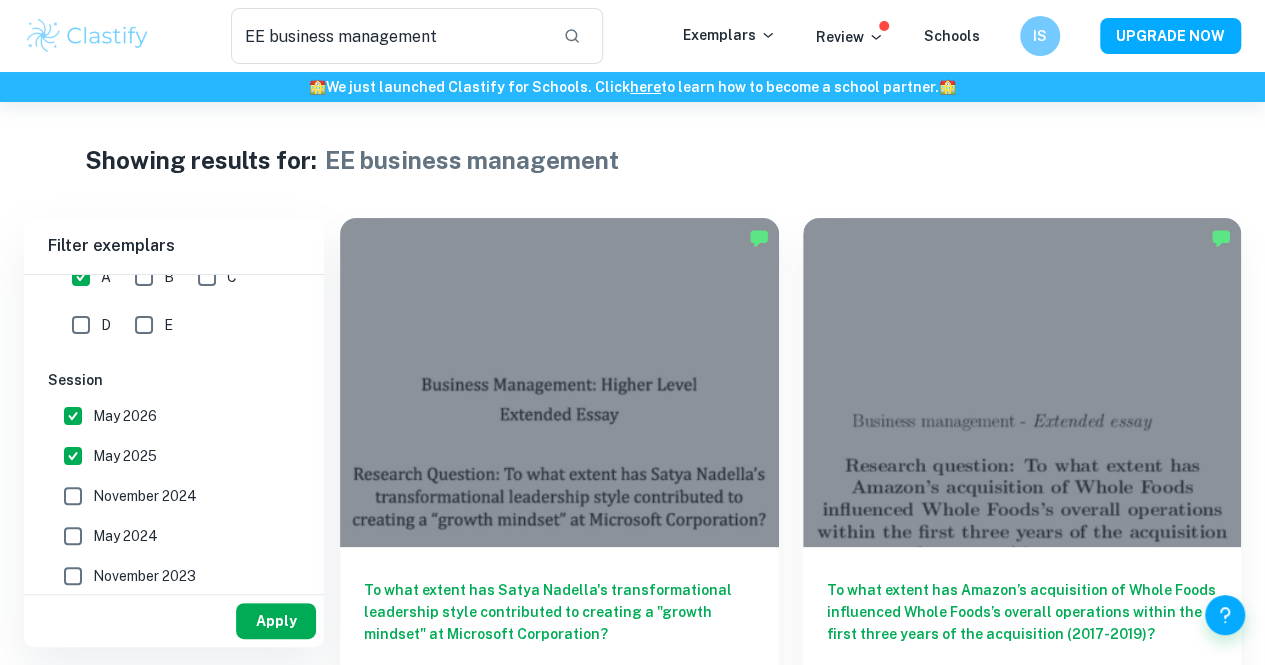 click on "Apply" at bounding box center [276, 621] 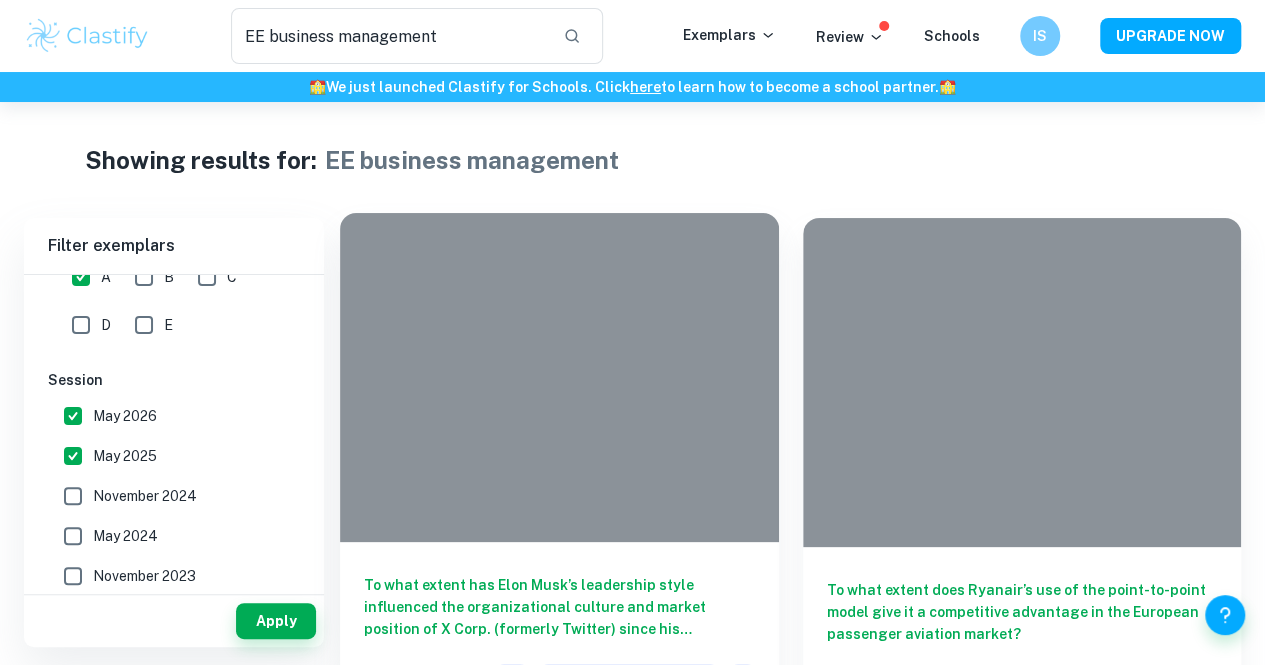 click at bounding box center [559, 377] 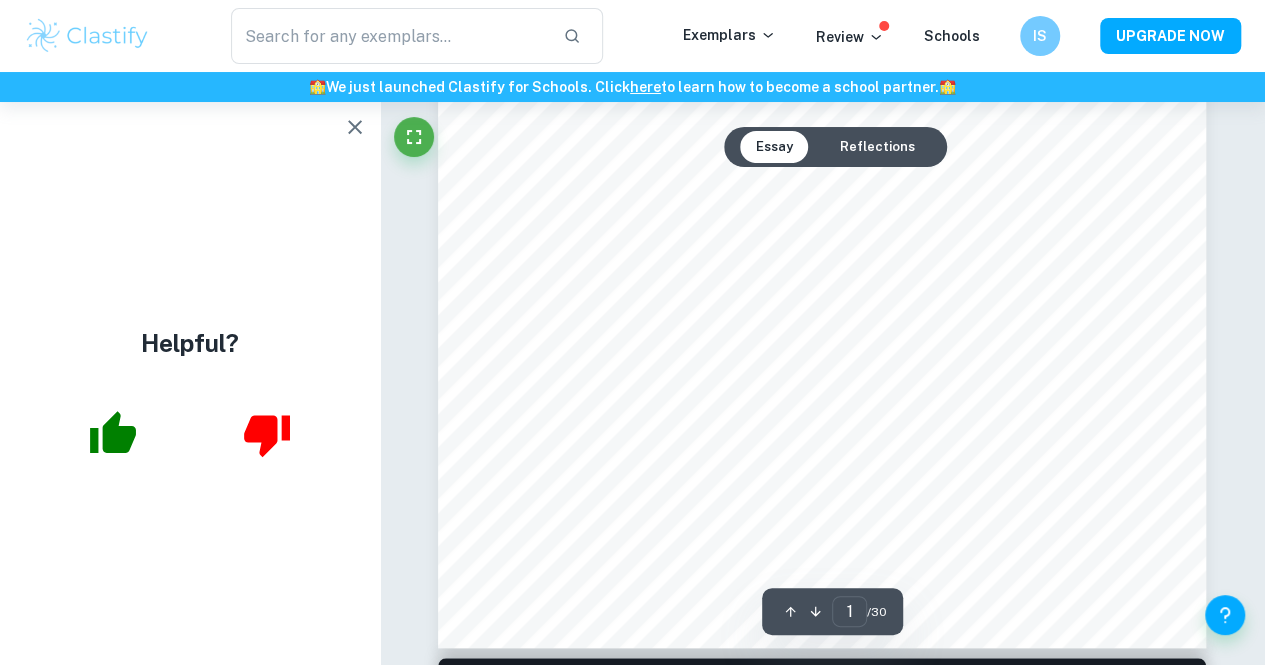 scroll, scrollTop: 470, scrollLeft: 0, axis: vertical 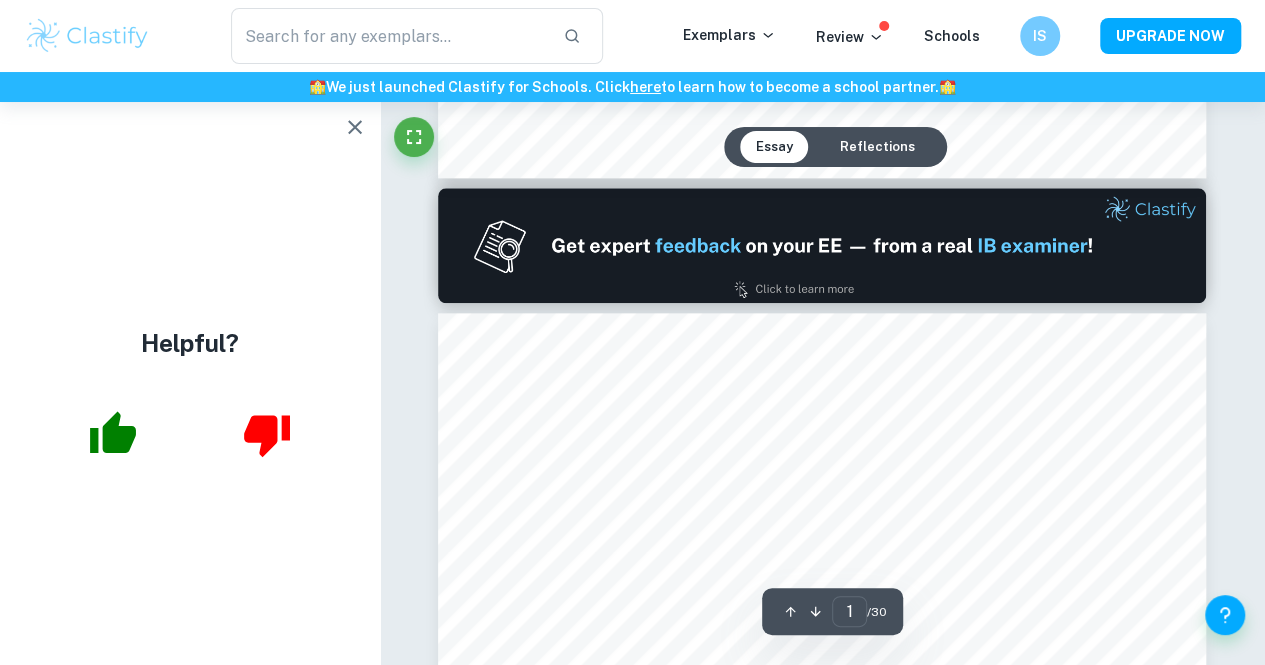 type on "2" 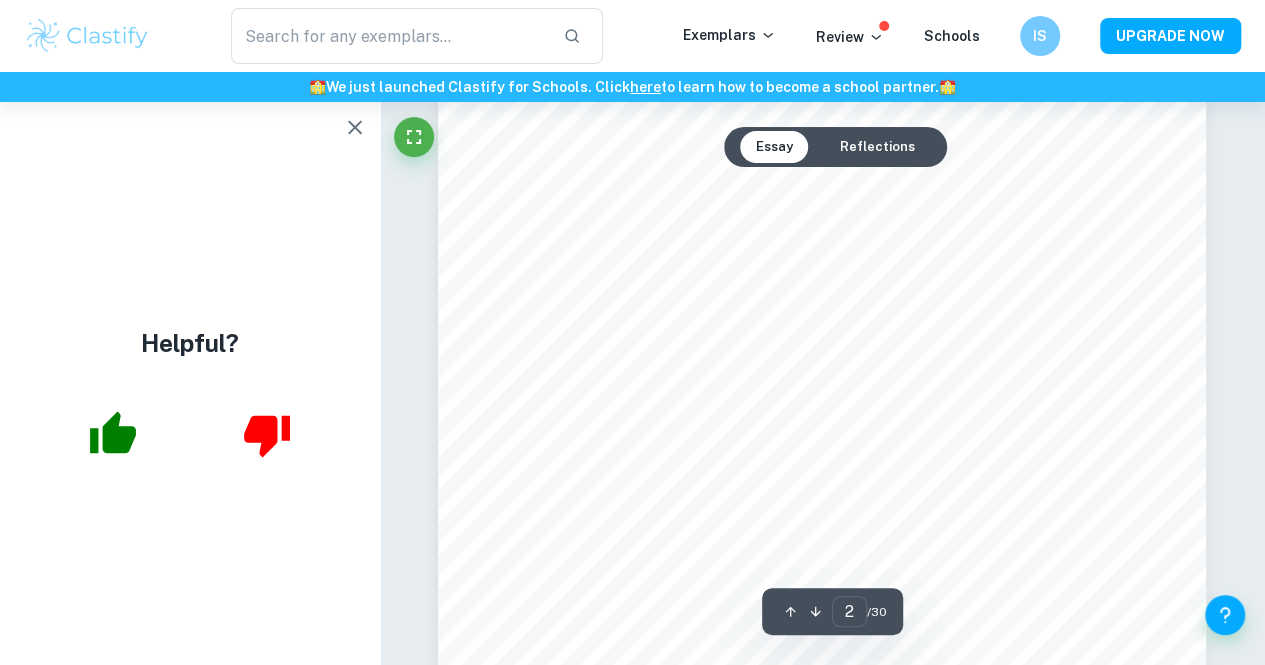 scroll, scrollTop: 1357, scrollLeft: 0, axis: vertical 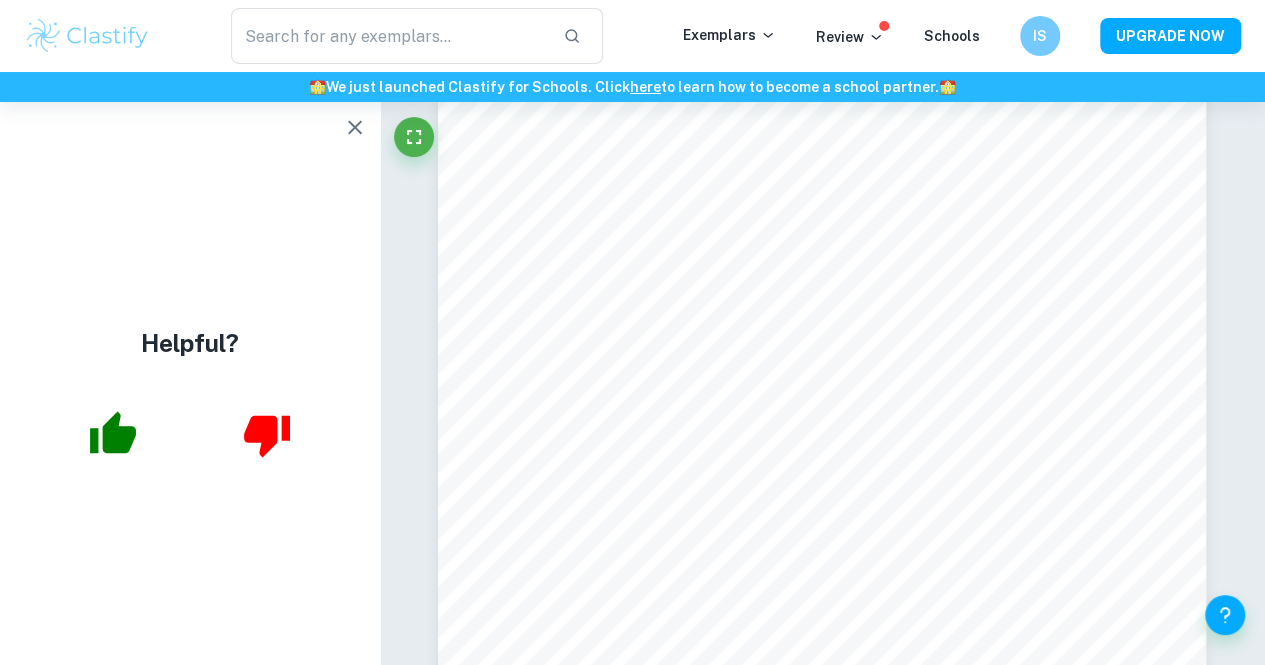 type on "EE business management" 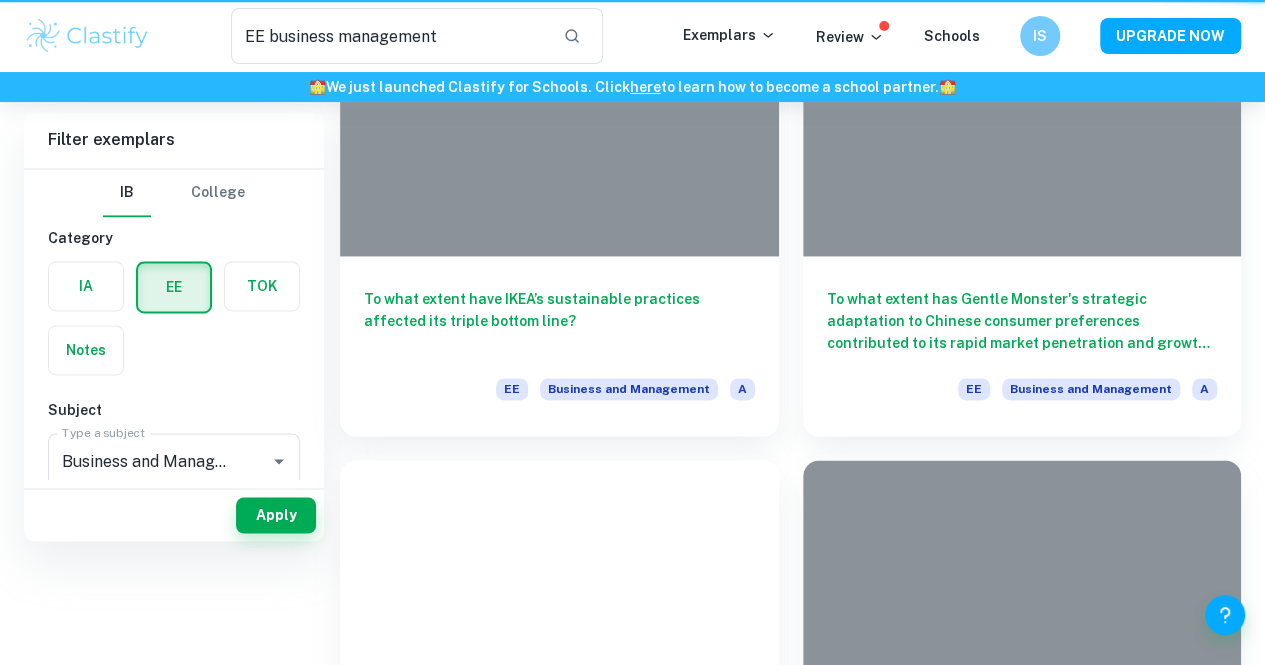 scroll, scrollTop: 0, scrollLeft: 0, axis: both 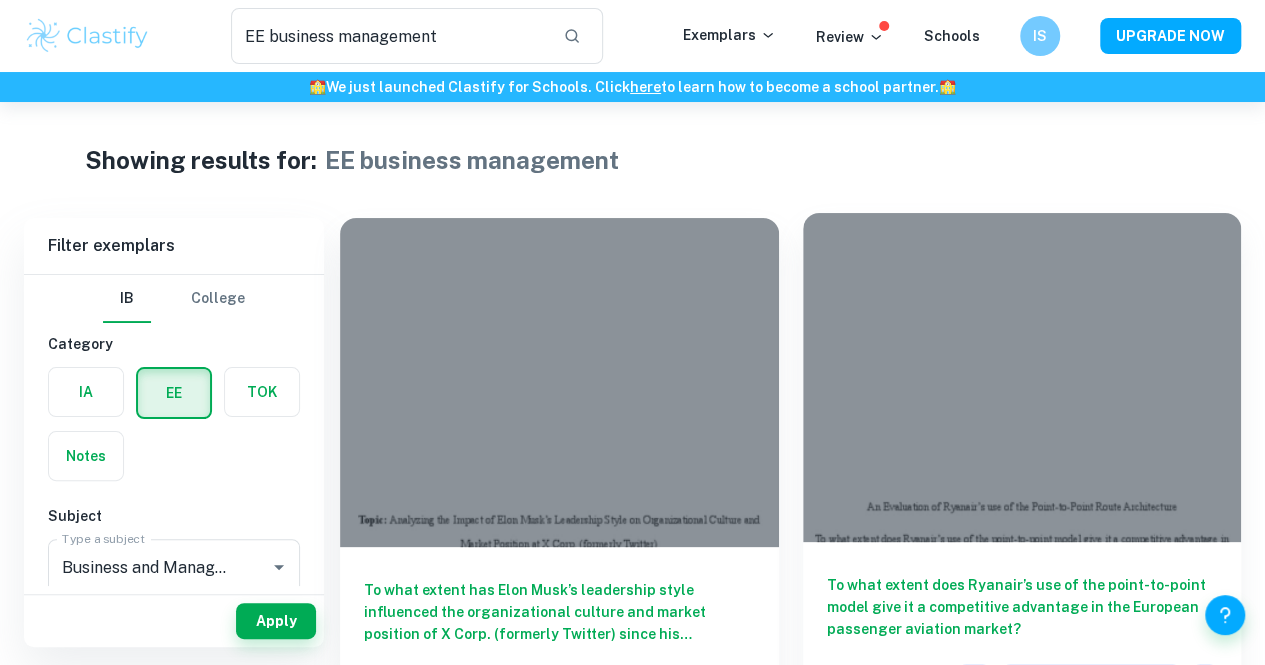 click at bounding box center [1022, 377] 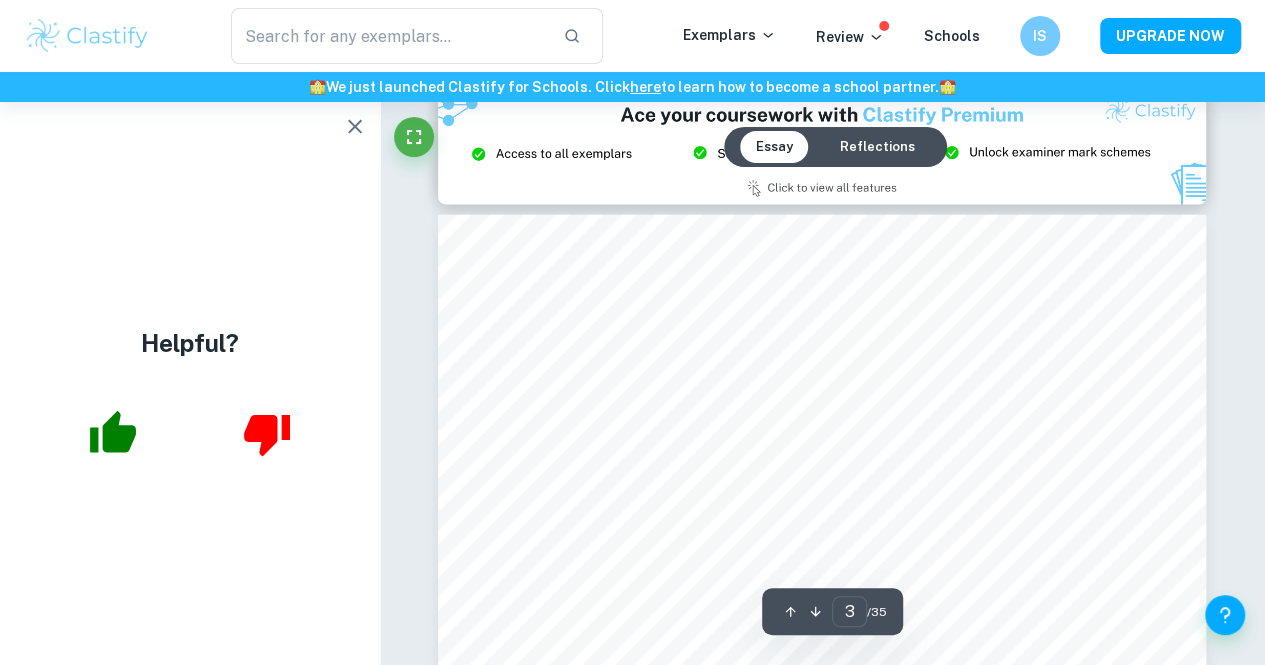 scroll, scrollTop: 2164, scrollLeft: 0, axis: vertical 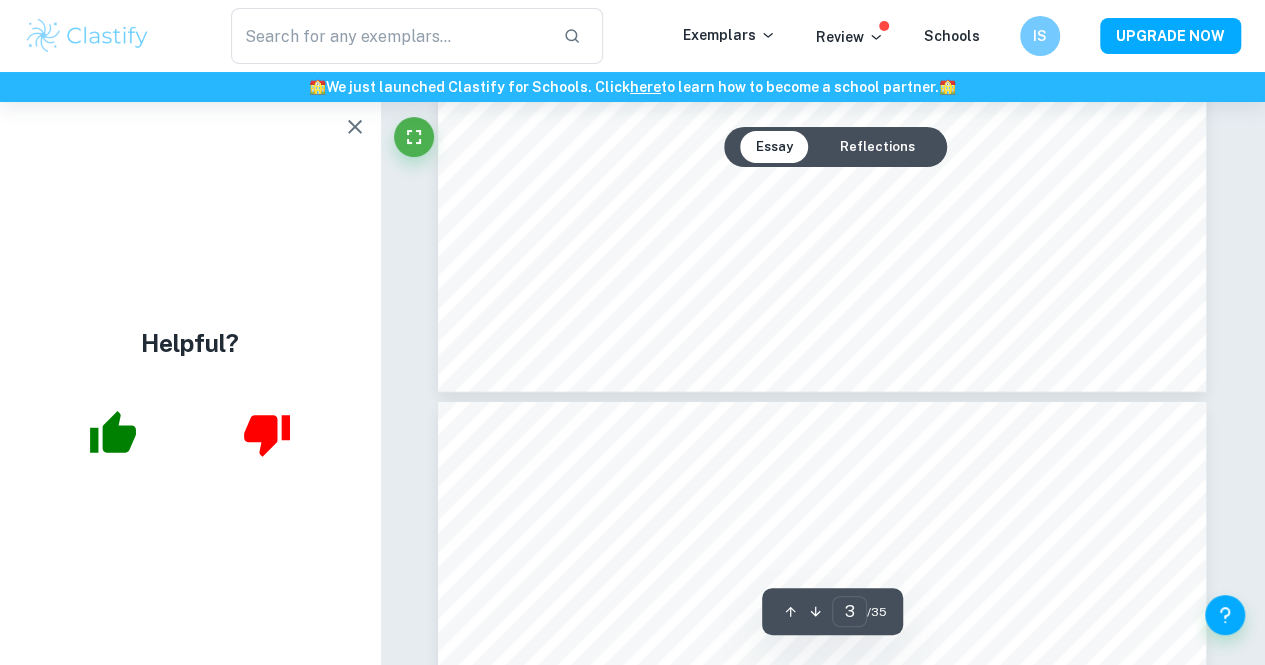 type on "4" 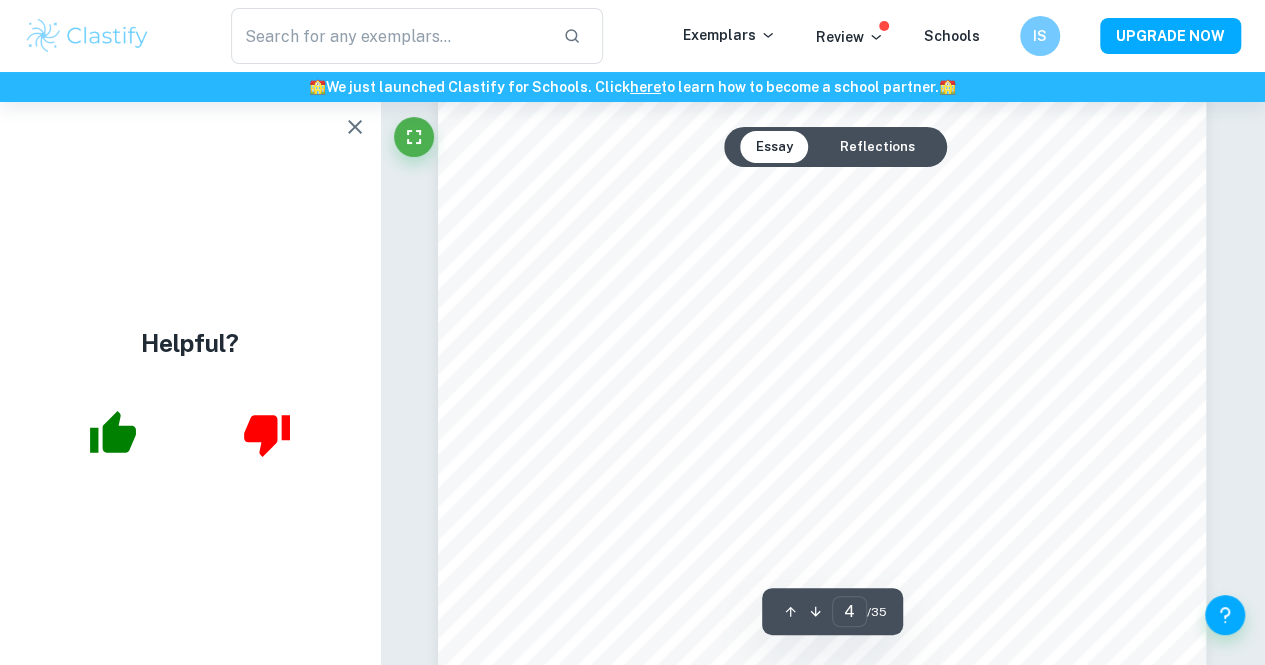 scroll, scrollTop: 3389, scrollLeft: 0, axis: vertical 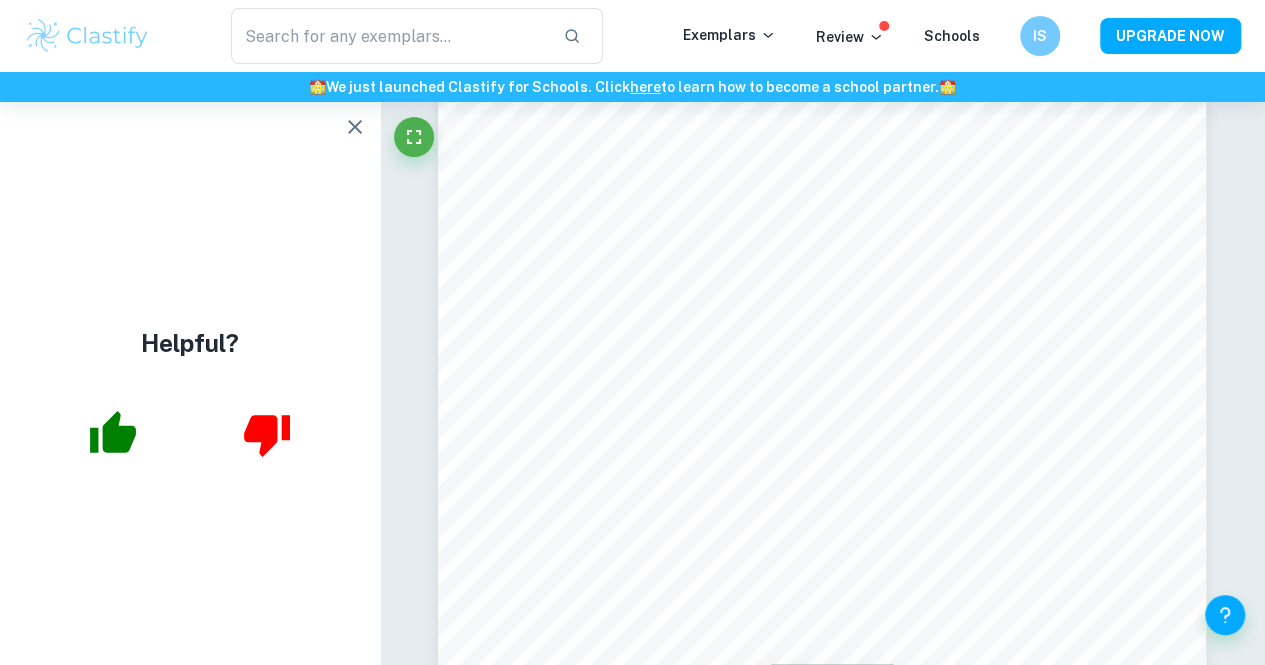 type on "EE business management" 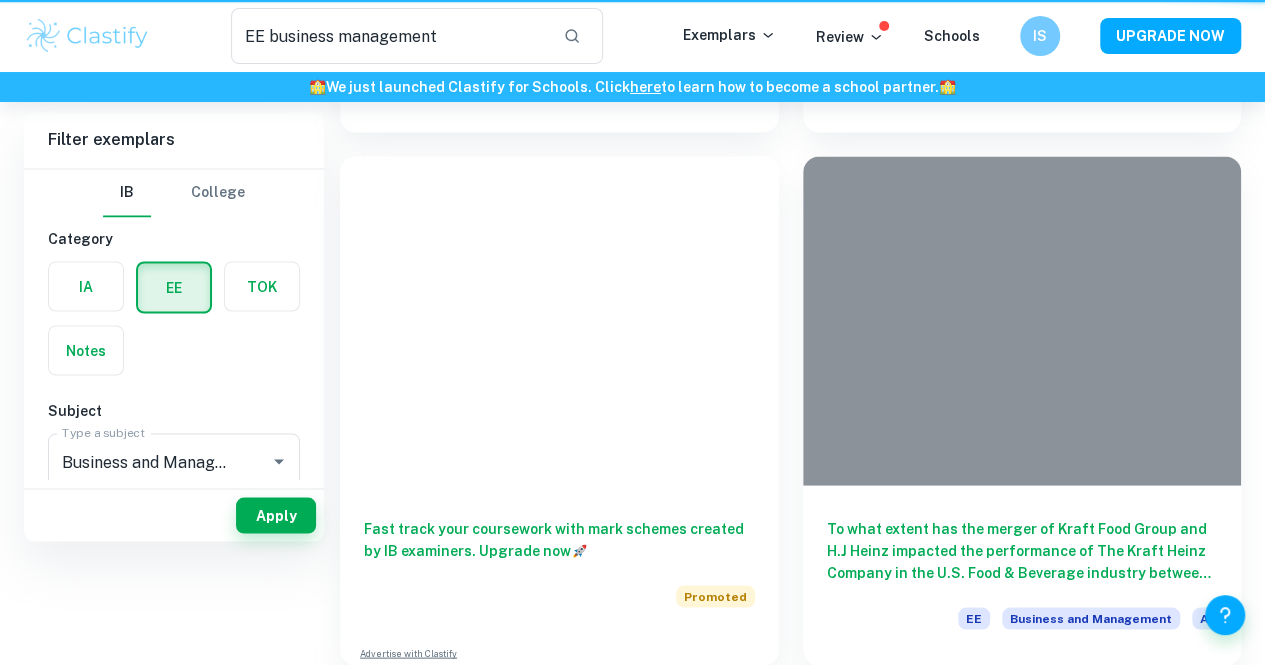 scroll, scrollTop: 0, scrollLeft: 0, axis: both 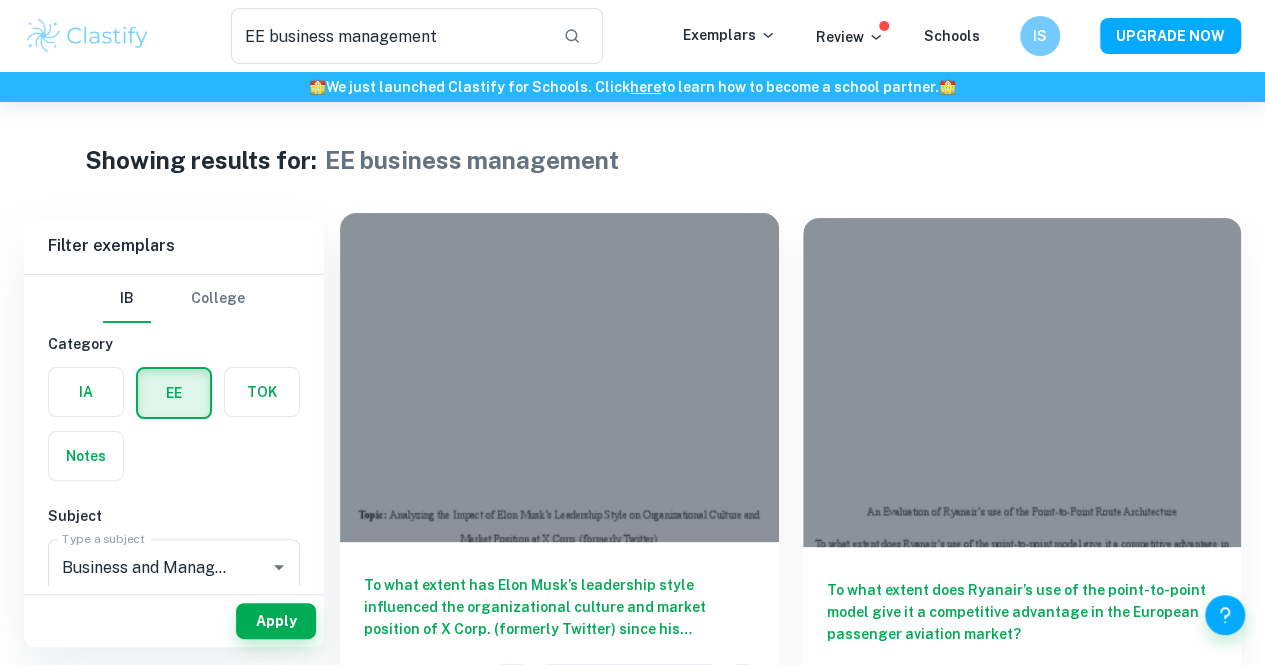 click at bounding box center (559, 377) 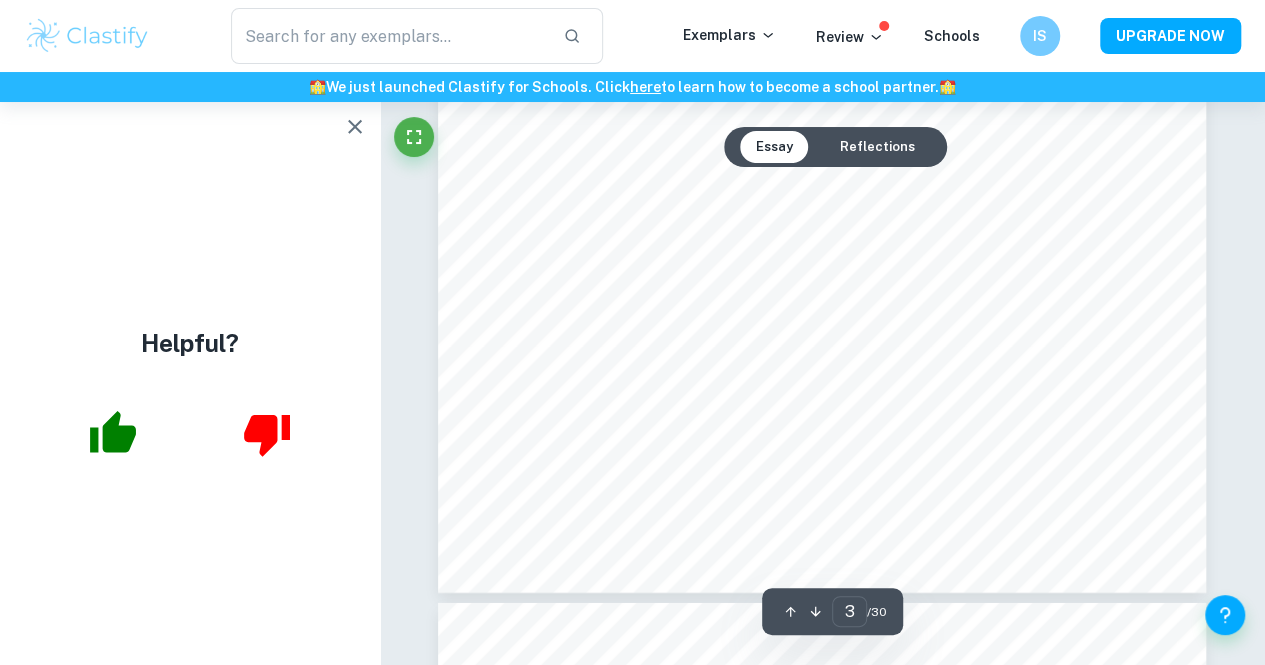scroll, scrollTop: 2786, scrollLeft: 0, axis: vertical 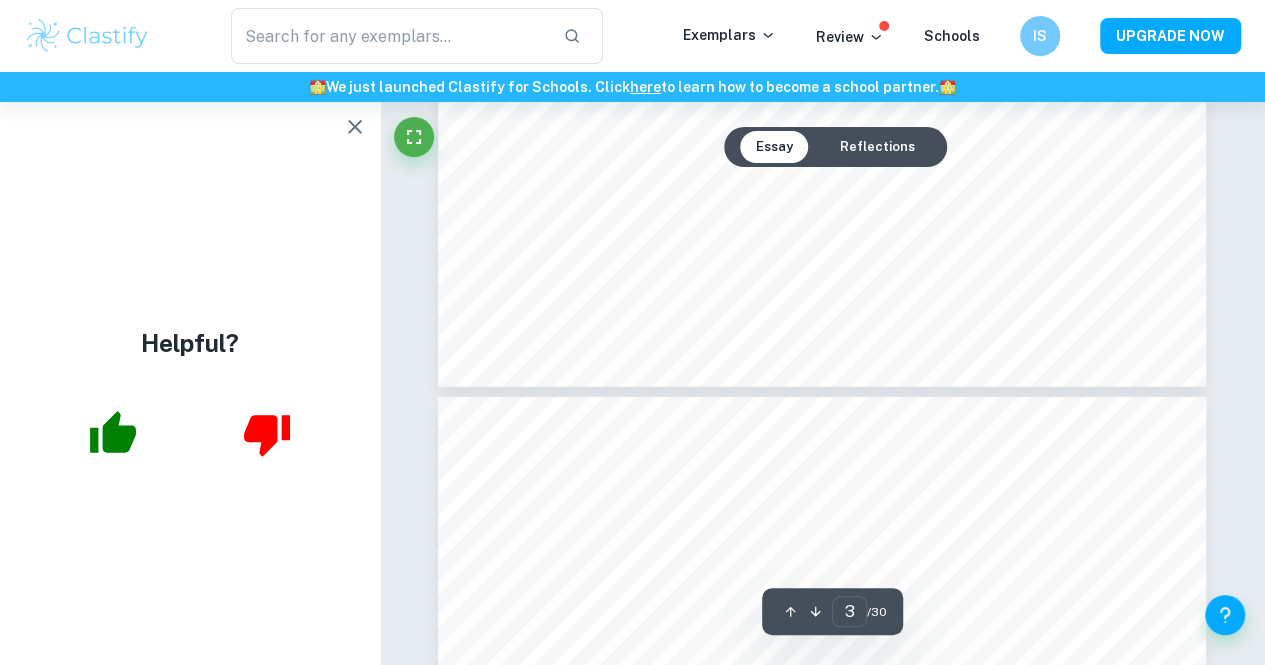 type on "4" 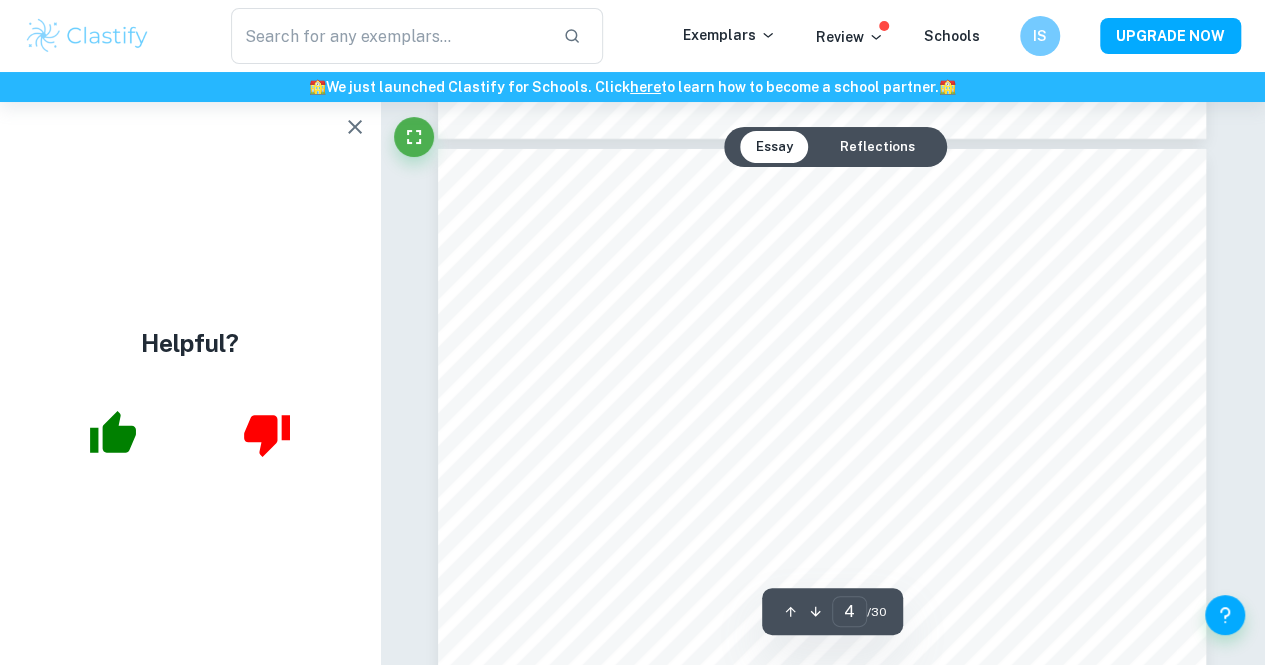 scroll, scrollTop: 3234, scrollLeft: 0, axis: vertical 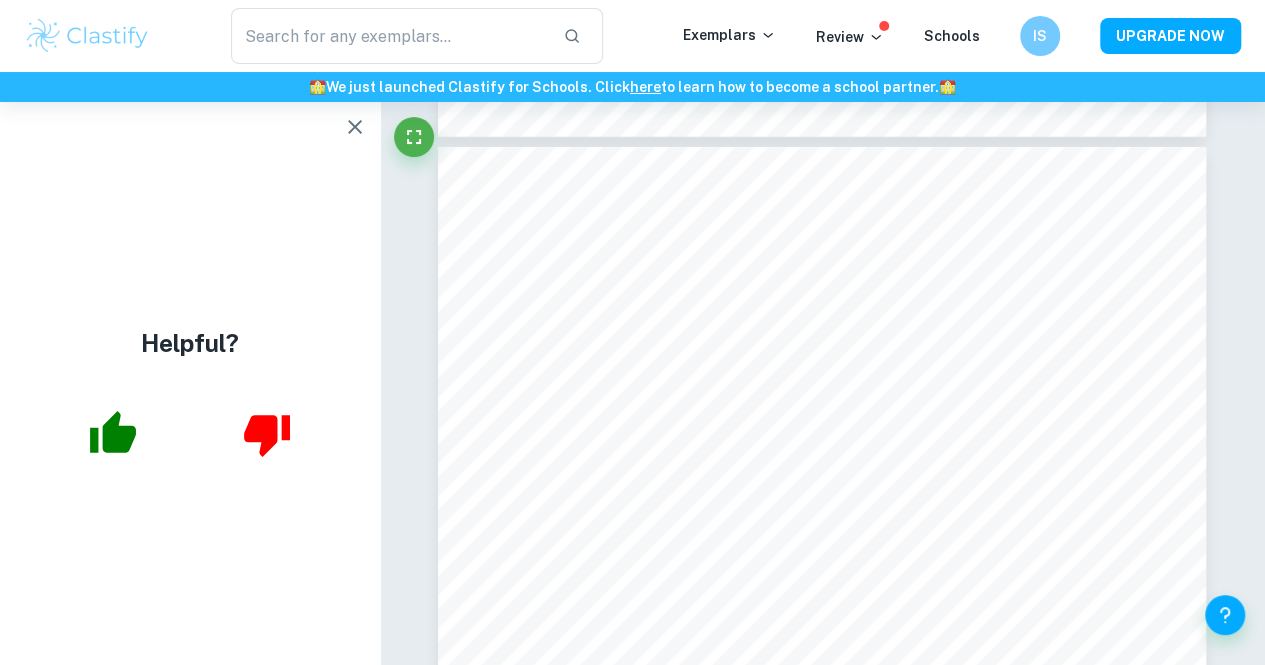type on "EE business management" 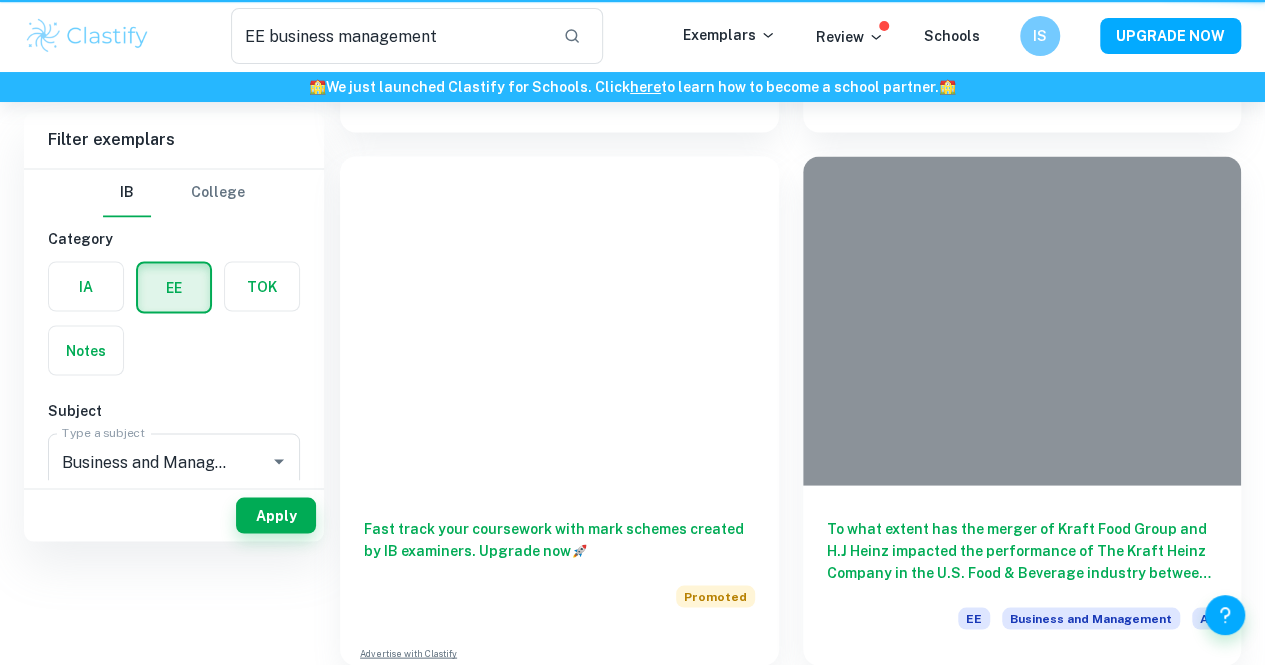 scroll, scrollTop: 0, scrollLeft: 0, axis: both 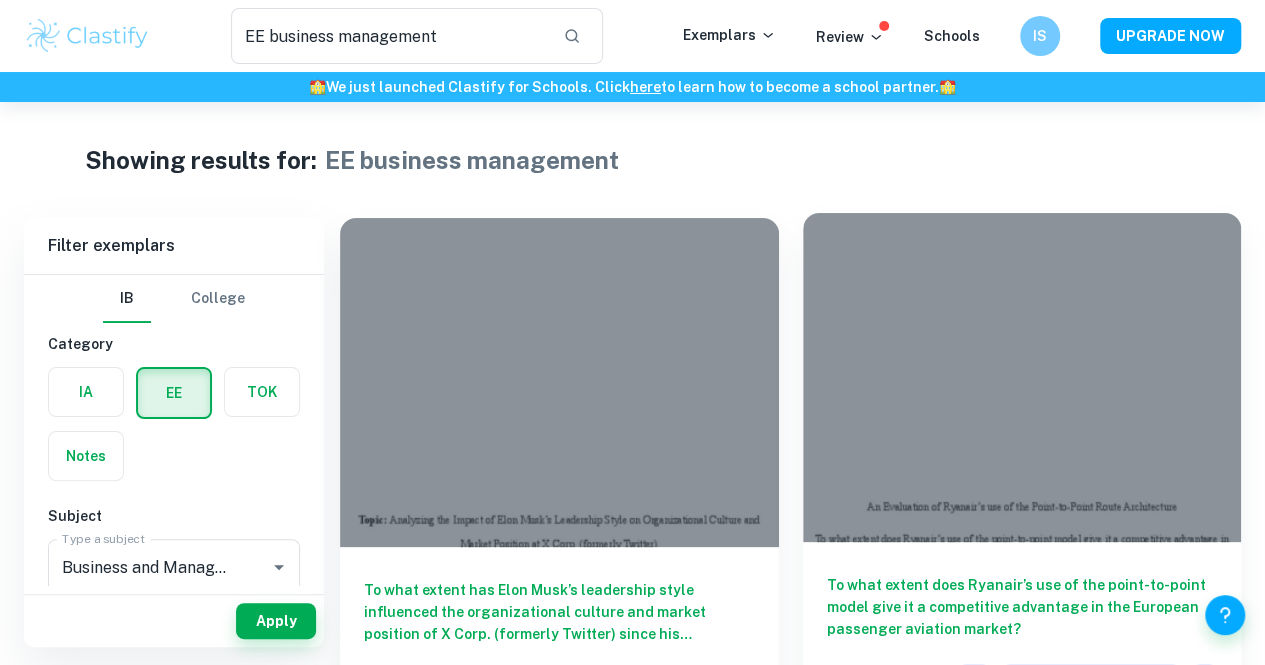click at bounding box center [1022, 377] 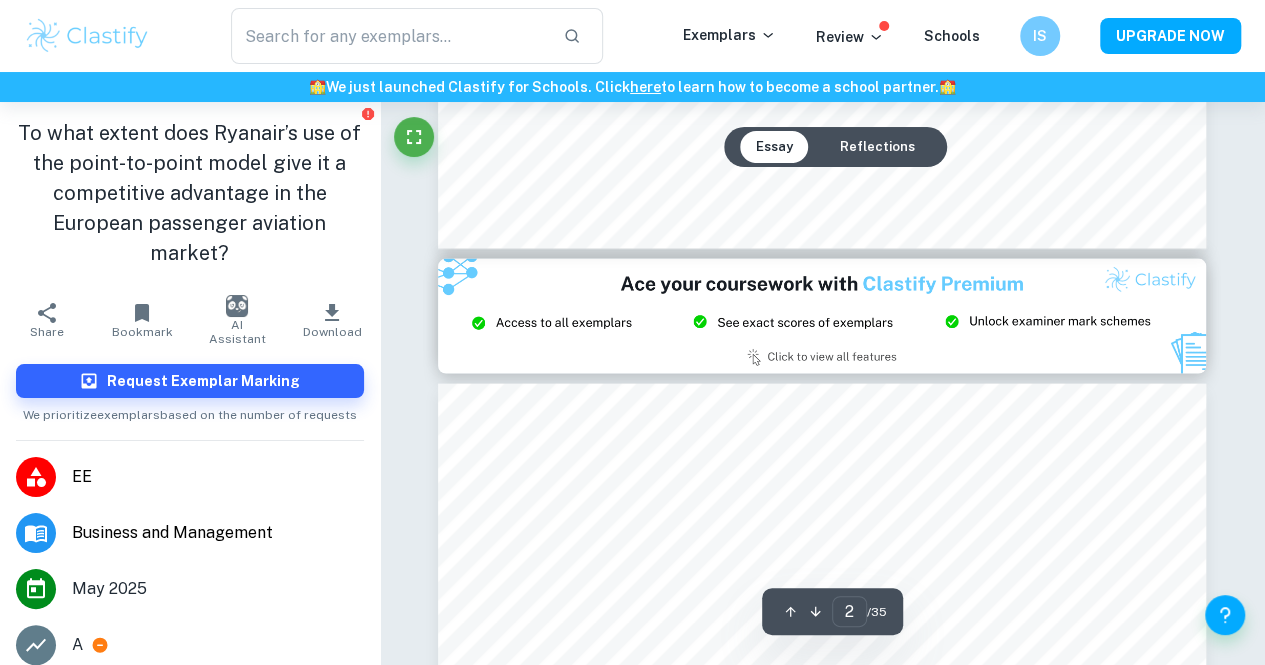 type on "3" 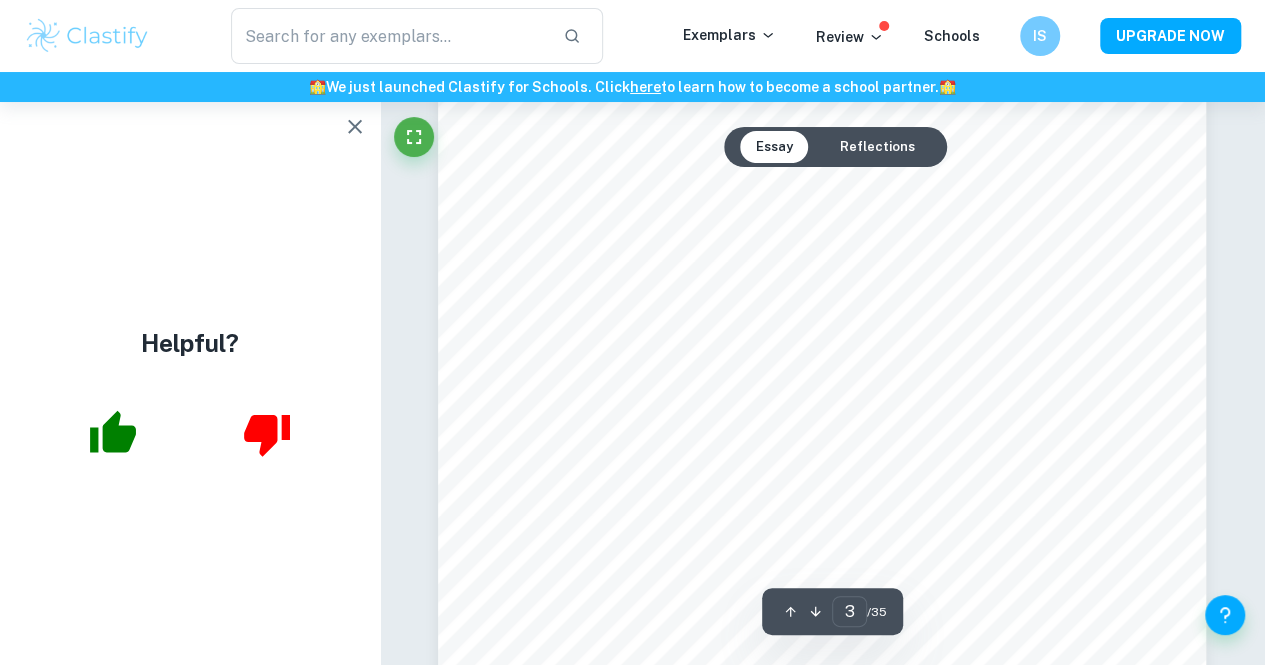 scroll, scrollTop: 2349, scrollLeft: 0, axis: vertical 